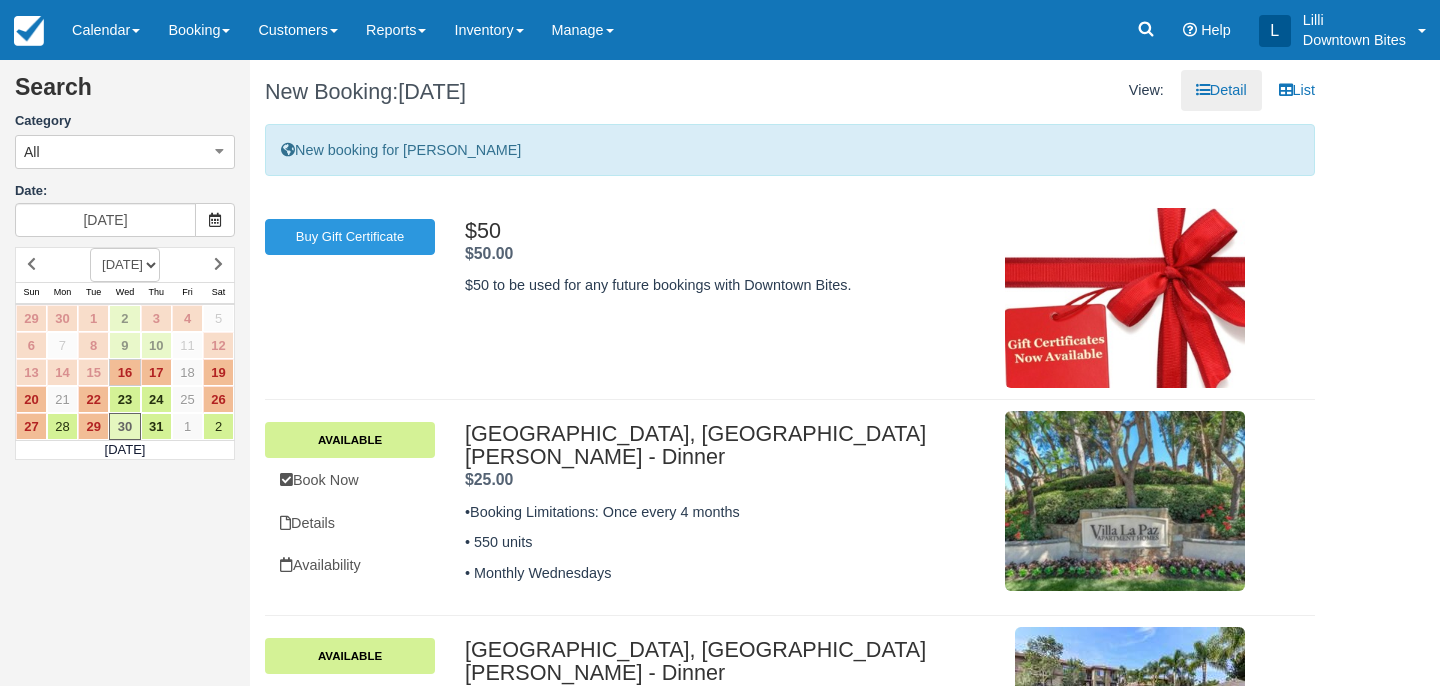 scroll, scrollTop: 0, scrollLeft: 0, axis: both 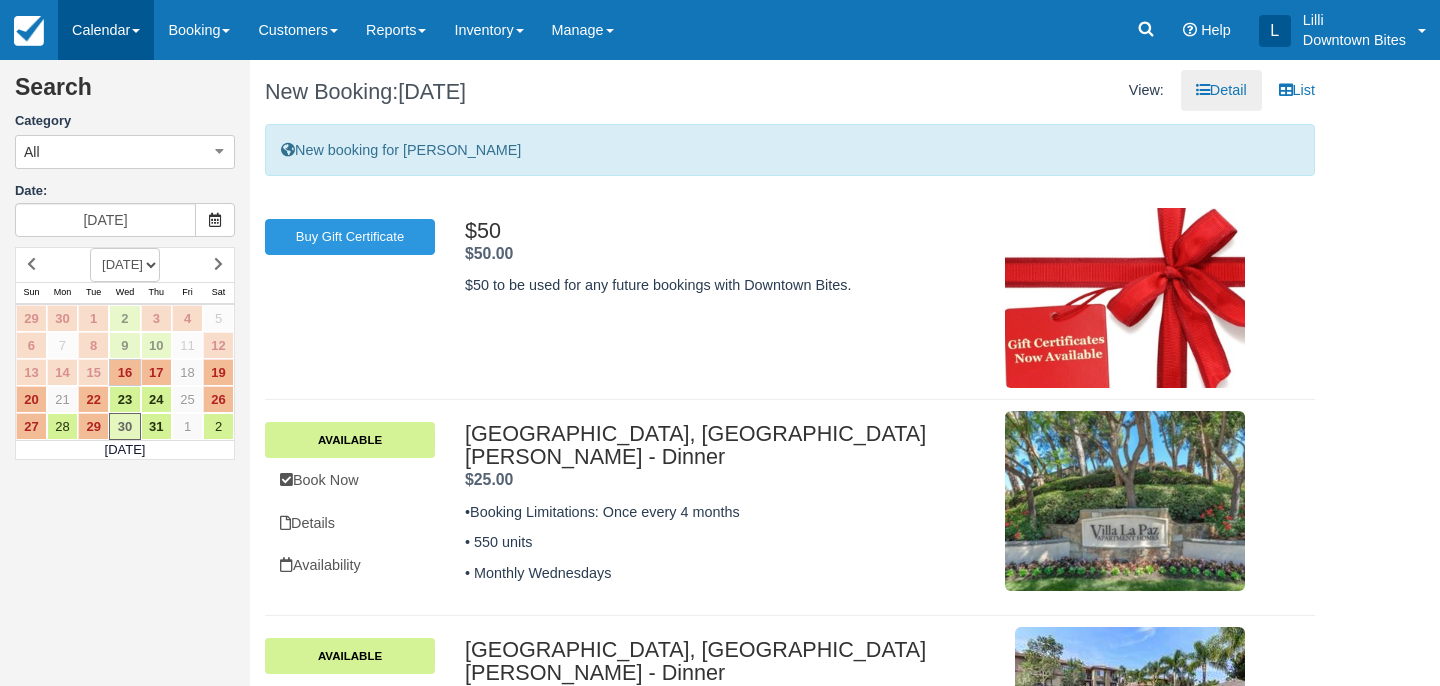 drag, startPoint x: 0, startPoint y: 0, endPoint x: 102, endPoint y: 28, distance: 105.773346 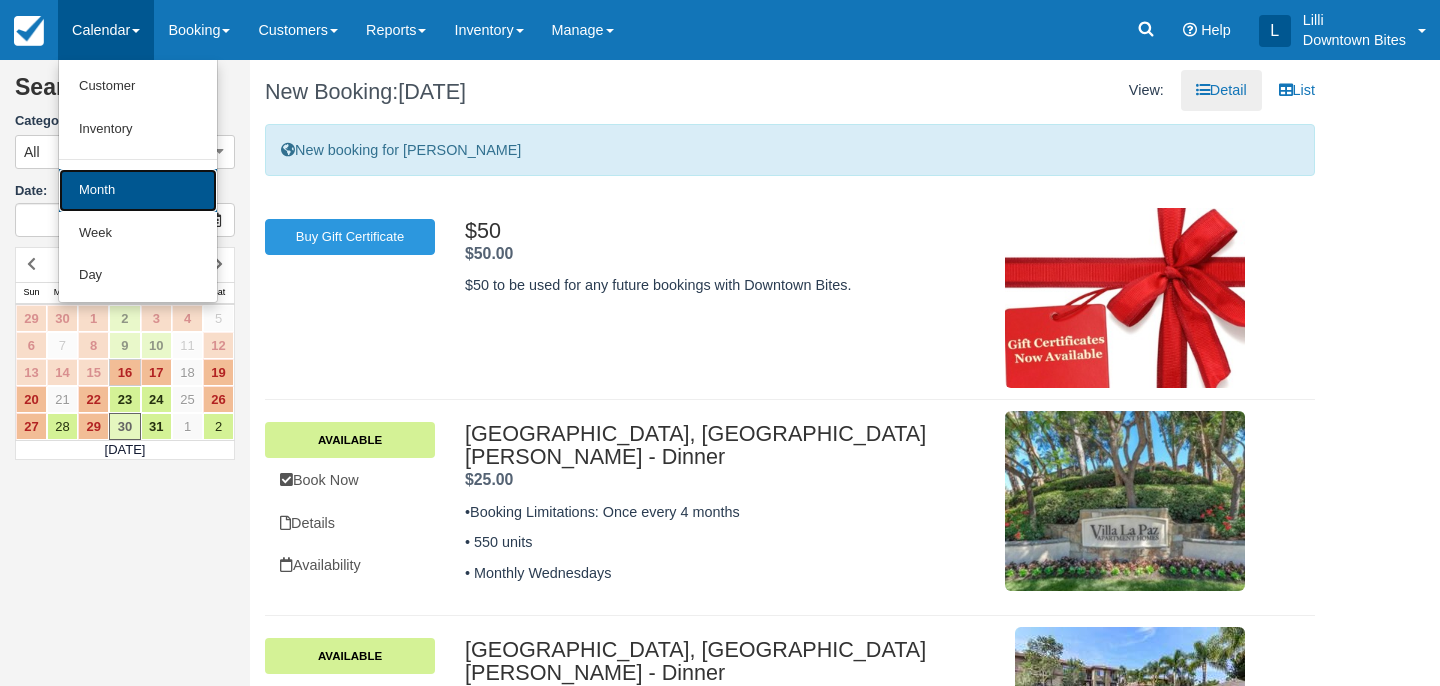 click on "Month" at bounding box center (138, 190) 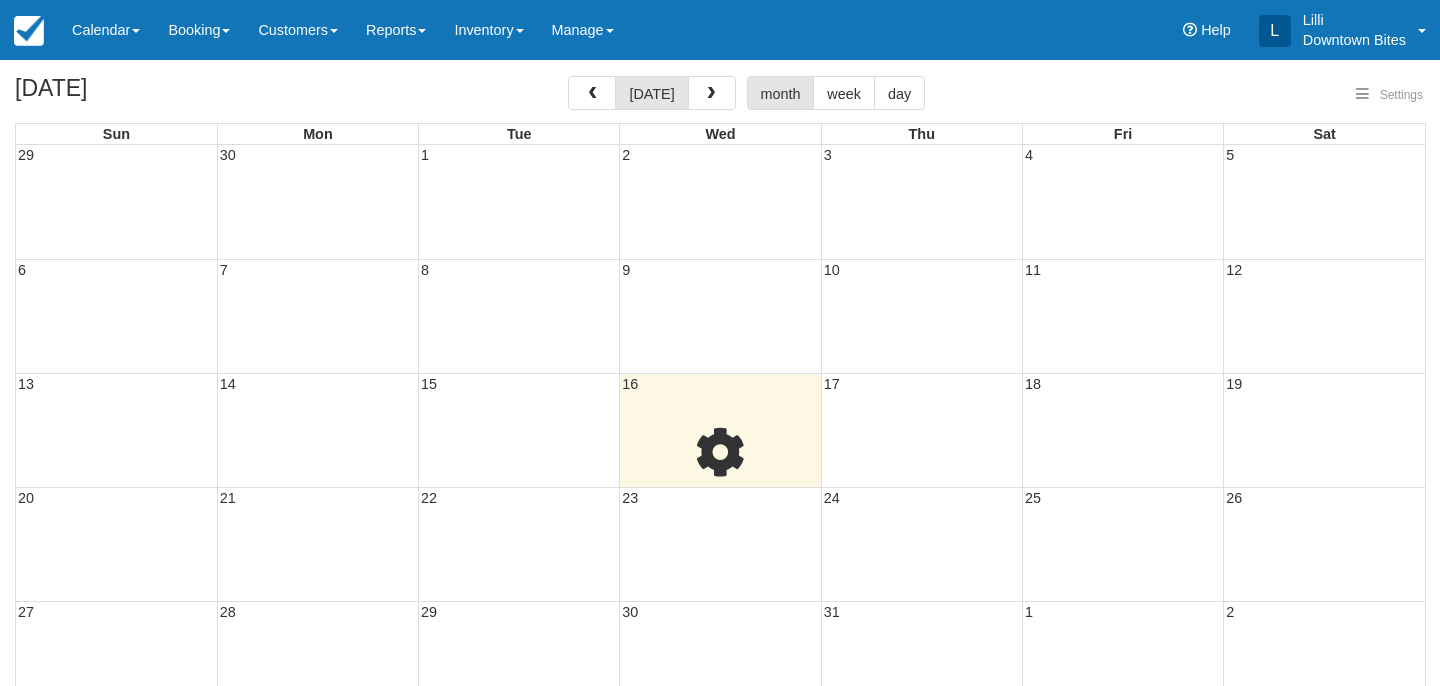 select 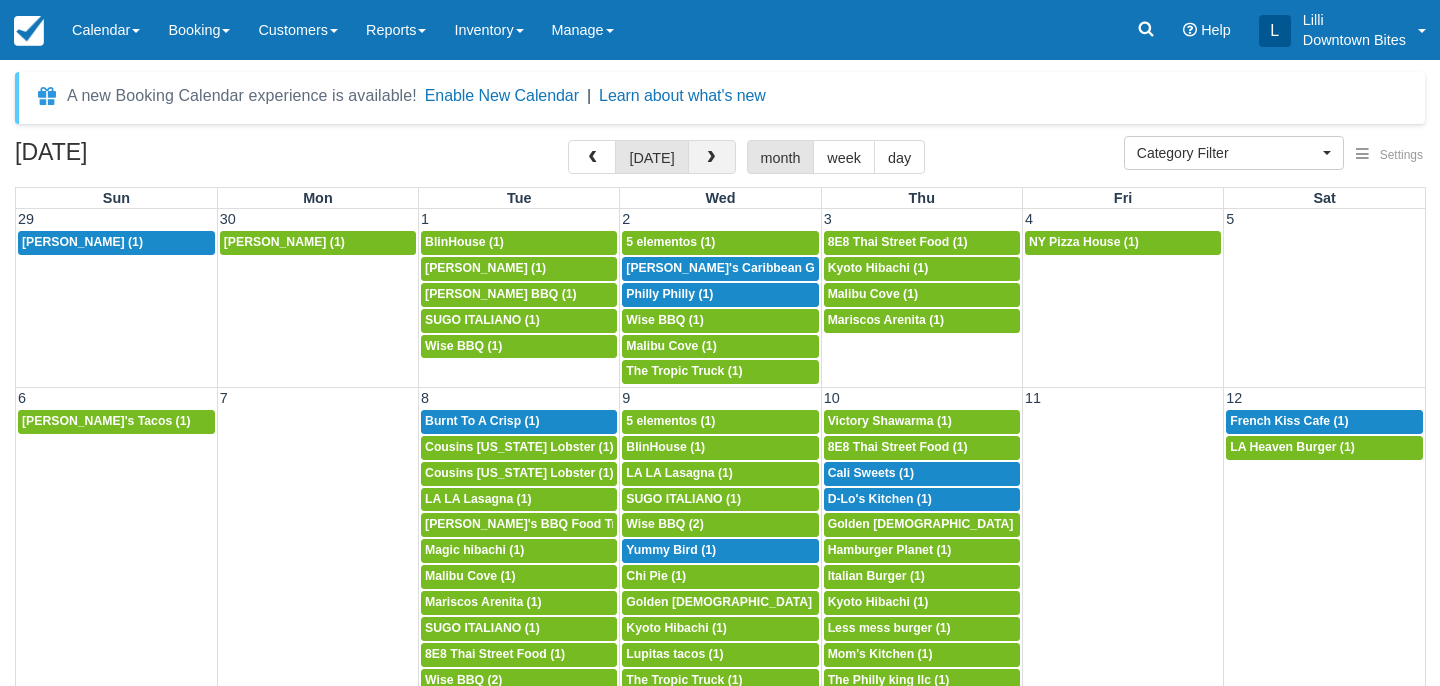 click at bounding box center [711, 158] 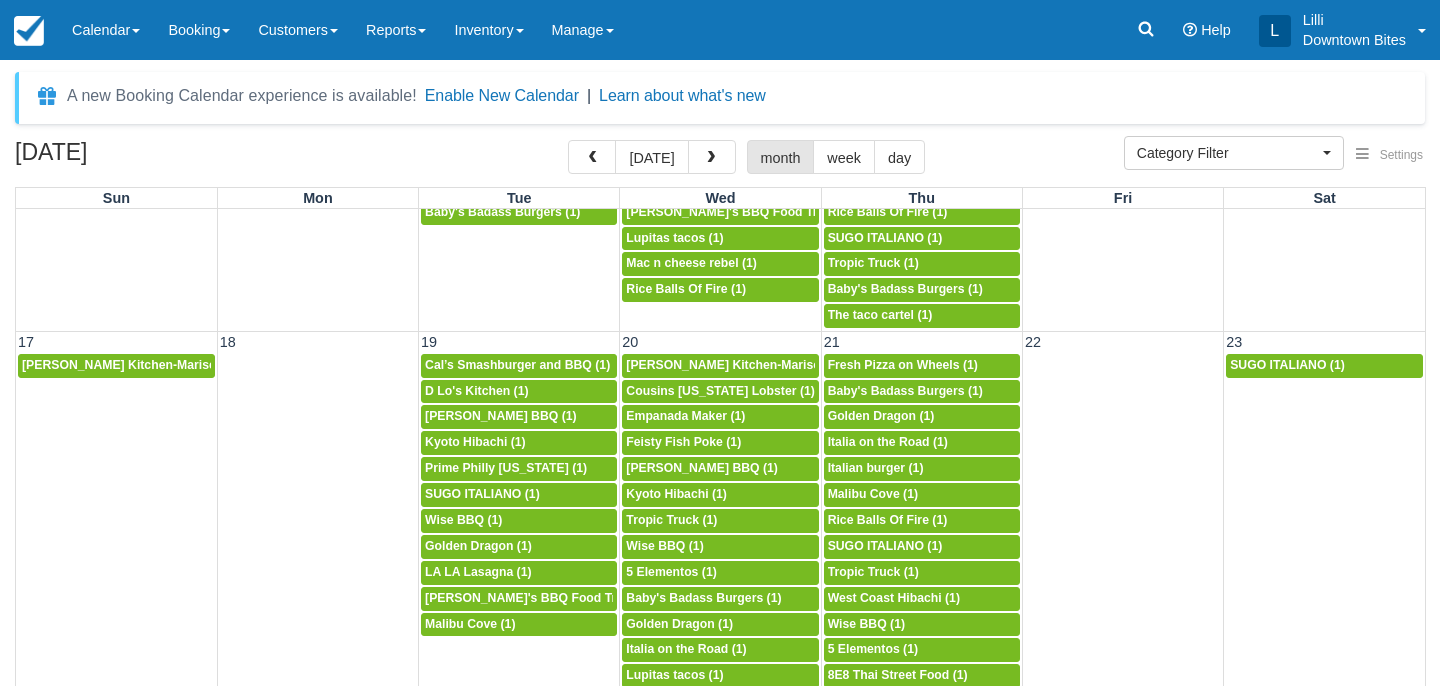 scroll, scrollTop: 870, scrollLeft: 0, axis: vertical 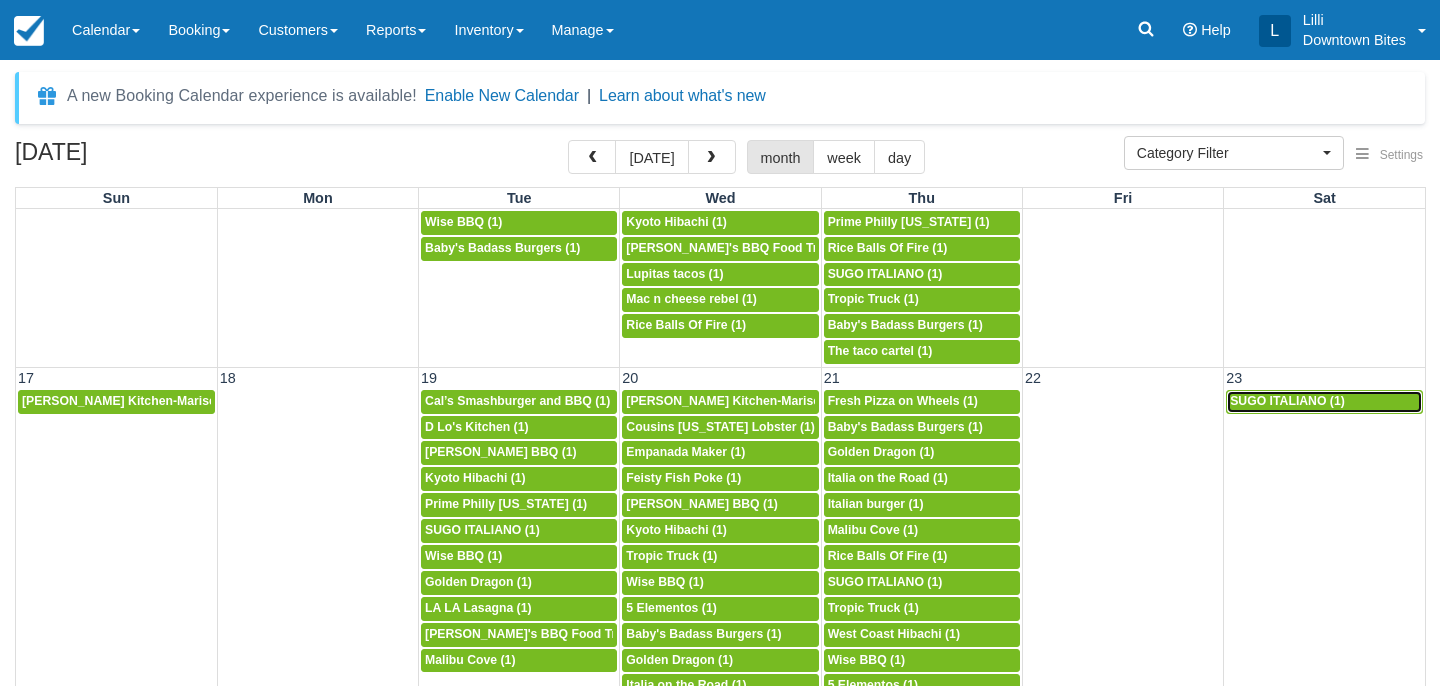 click on "SUGO ITALIANO (1)" at bounding box center (1287, 401) 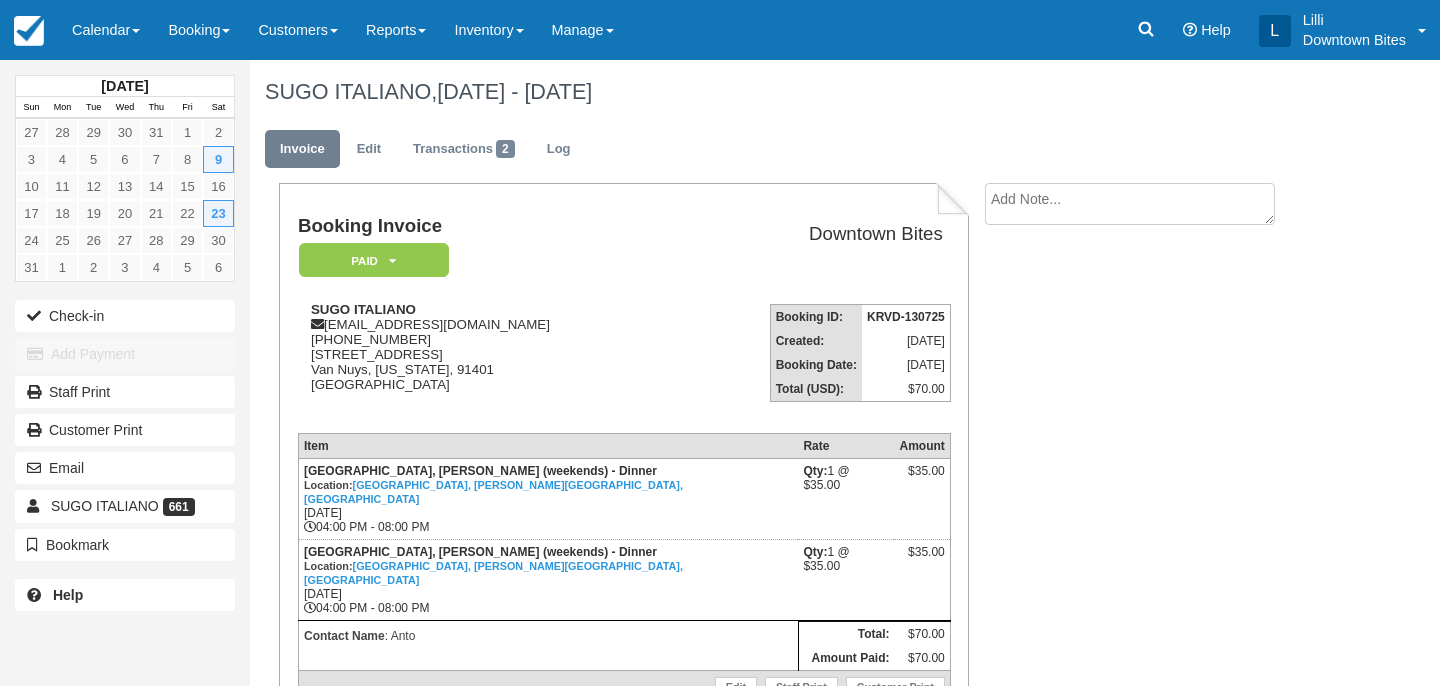scroll, scrollTop: 0, scrollLeft: 0, axis: both 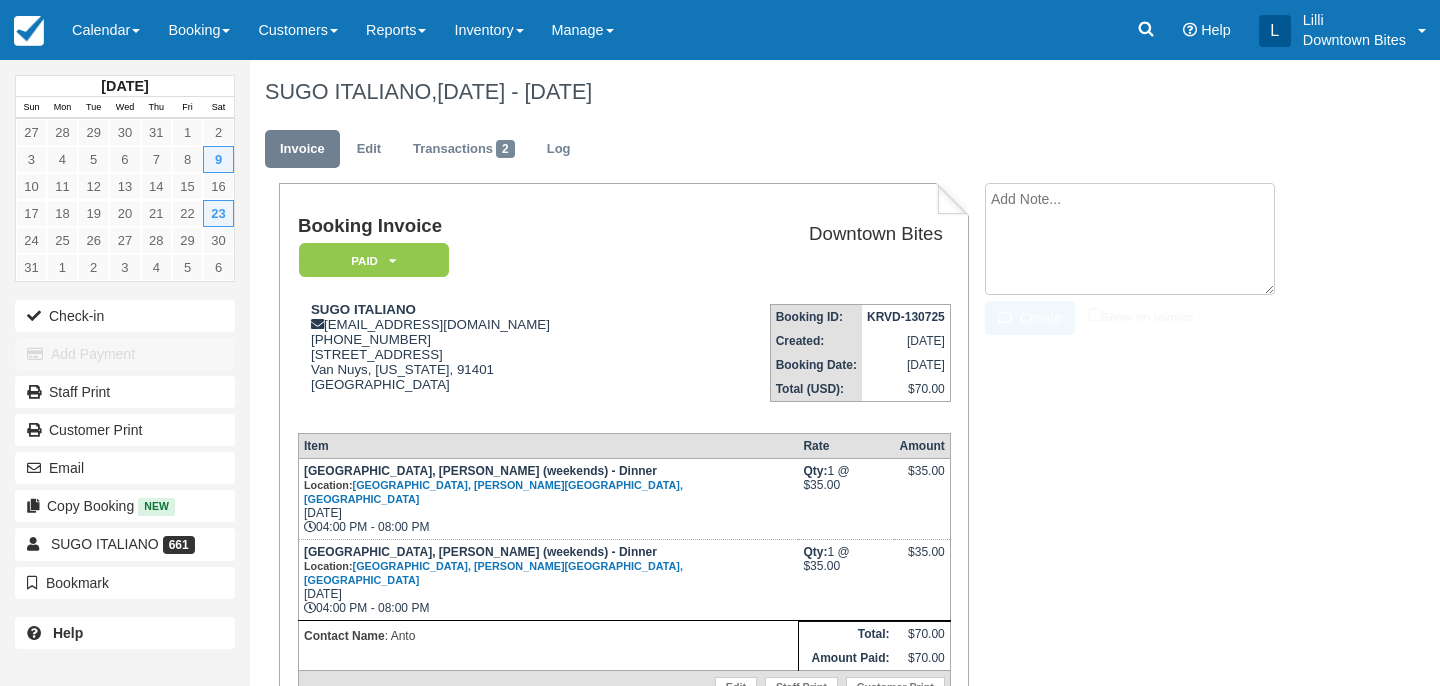 click at bounding box center [1130, 239] 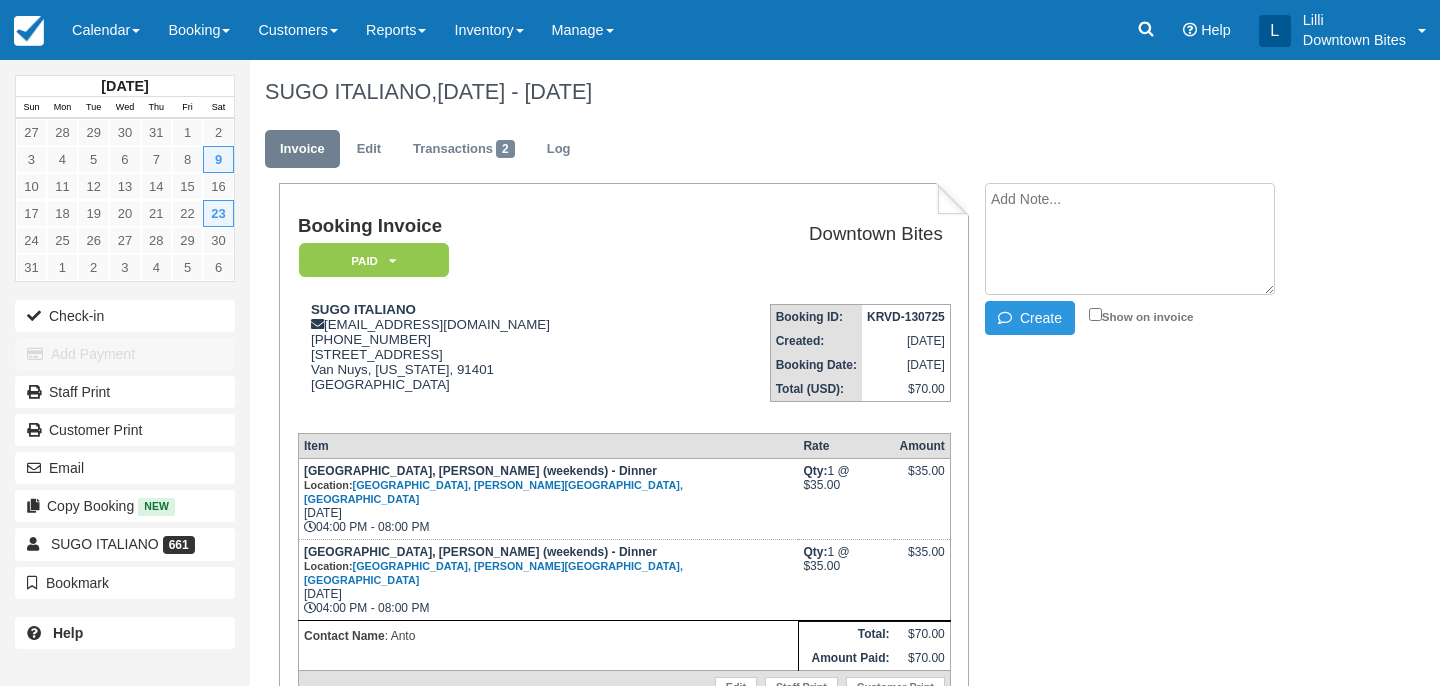 paste on "Marina village asking move date August to September- Sugo
External
Inbox
Return to Inbox?
Sat, Aug 23
Sugo Italiano
12:44 PM (11 minutes ago)
to me
Hello Lilli
Can you move me my date of Marina village from August 23th to September 6th?
Because I just got catering for that day
Let me know
Thank you
Antonio
Booking Service" 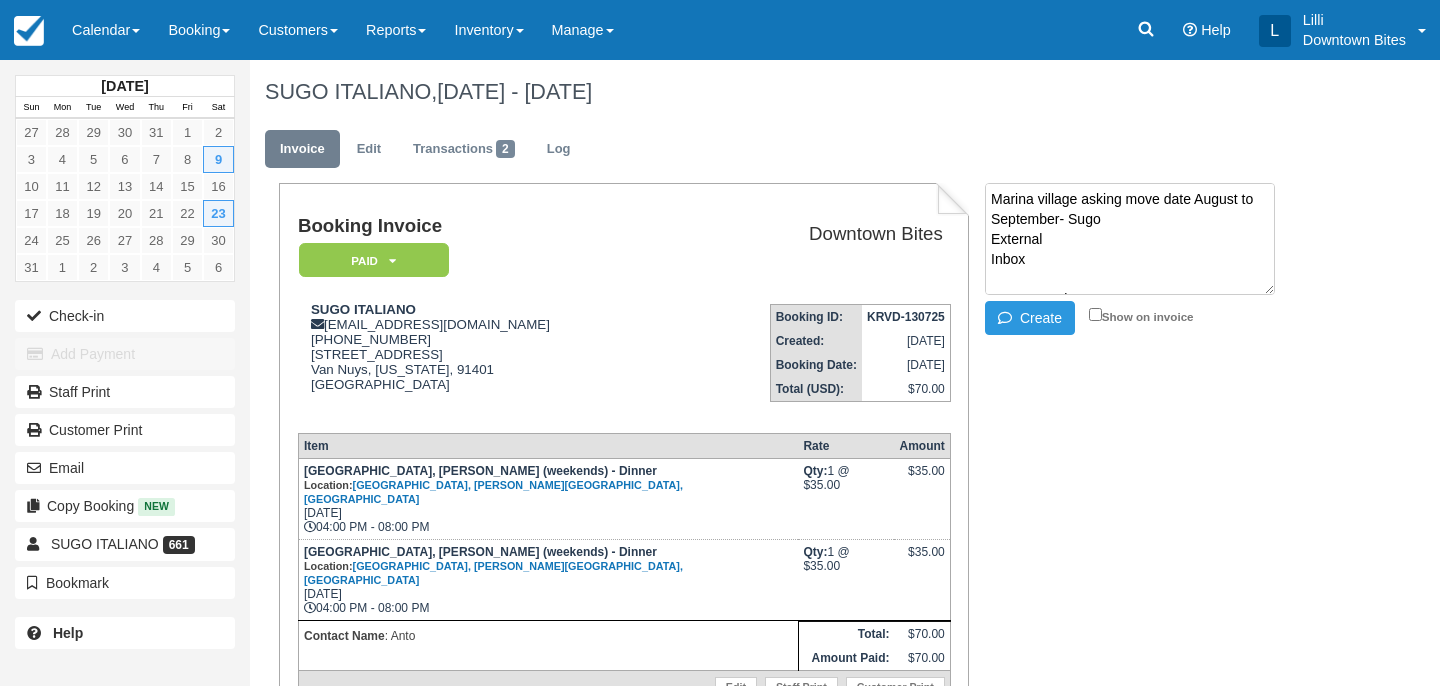 scroll, scrollTop: 373, scrollLeft: 0, axis: vertical 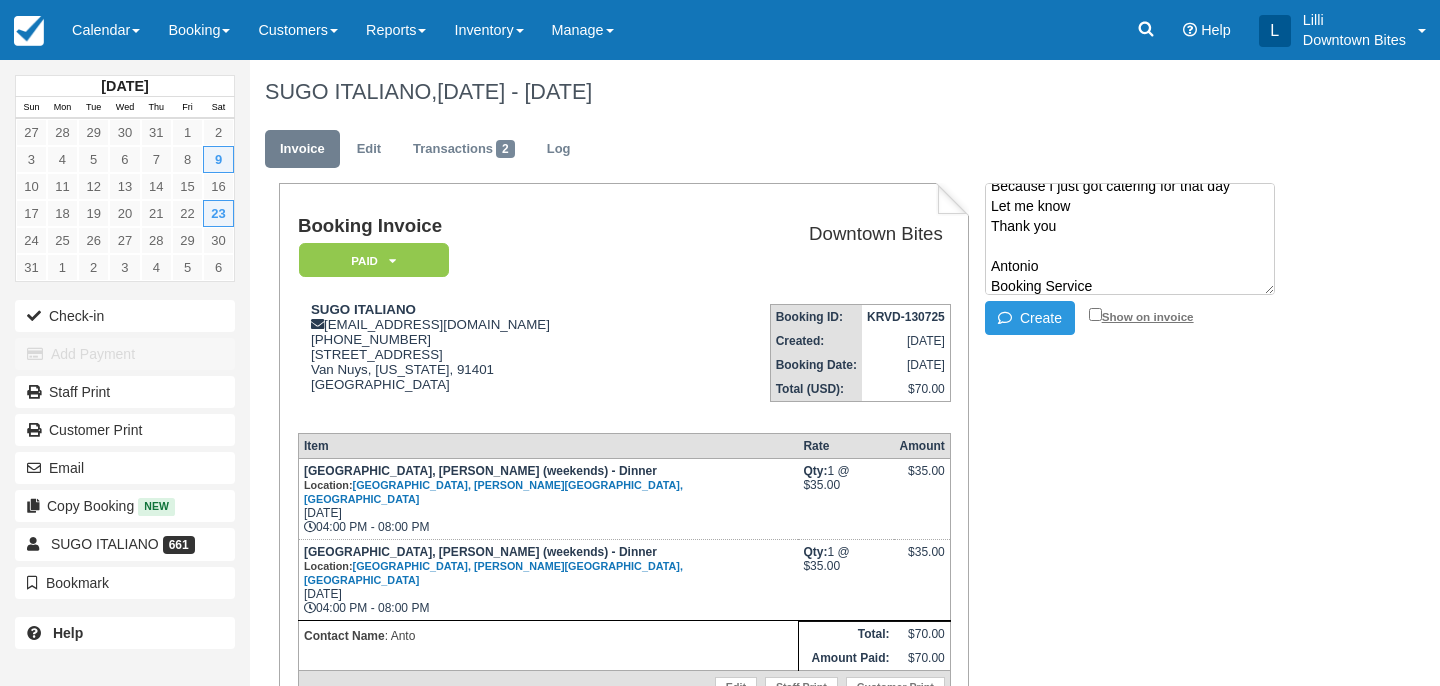 type on "Marina village asking move date August to September- Sugo
External
Inbox
Return to Inbox?
Sat, Aug 23
Sugo Italiano
12:44 PM (11 minutes ago)
to me
Hello Lilli
Can you move me my date of Marina village from August 23th to September 6th?
Because I just got catering for that day
Let me know
Thank you
Antonio
Booking Service" 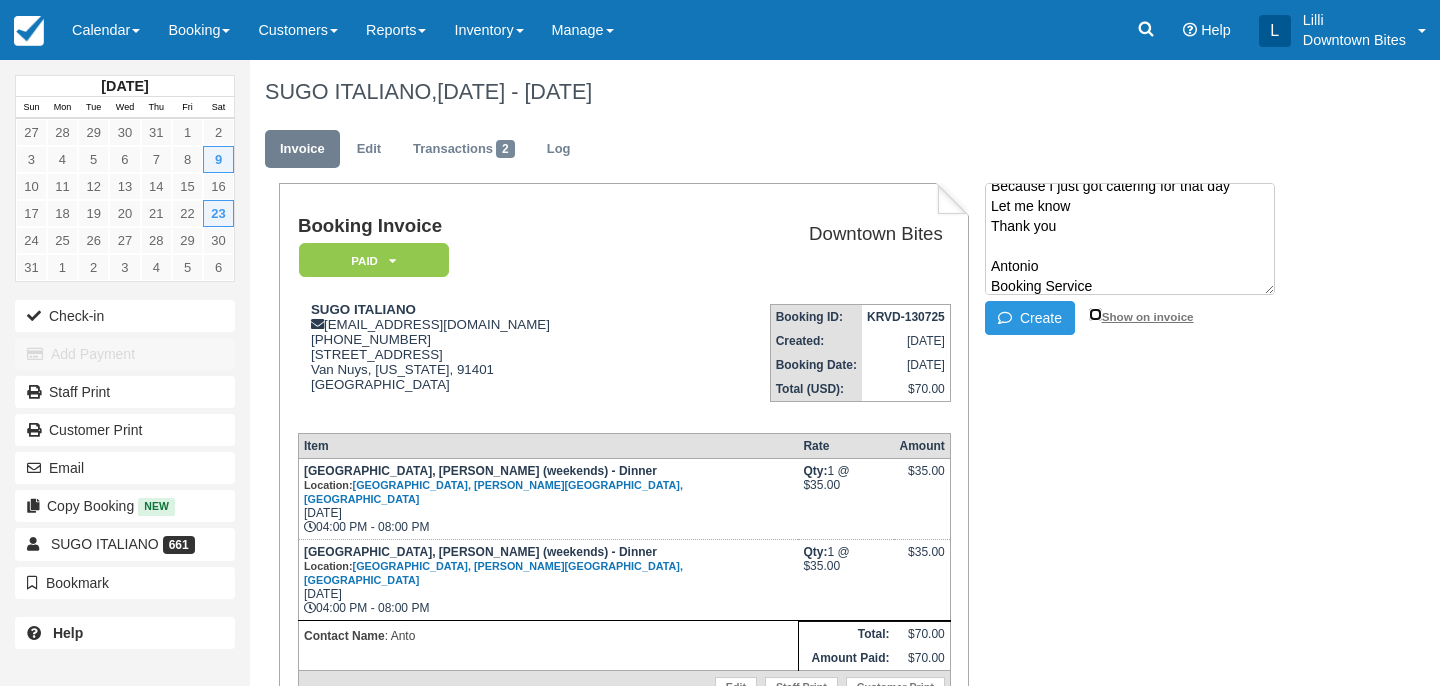 click on "Show on invoice" at bounding box center (1095, 314) 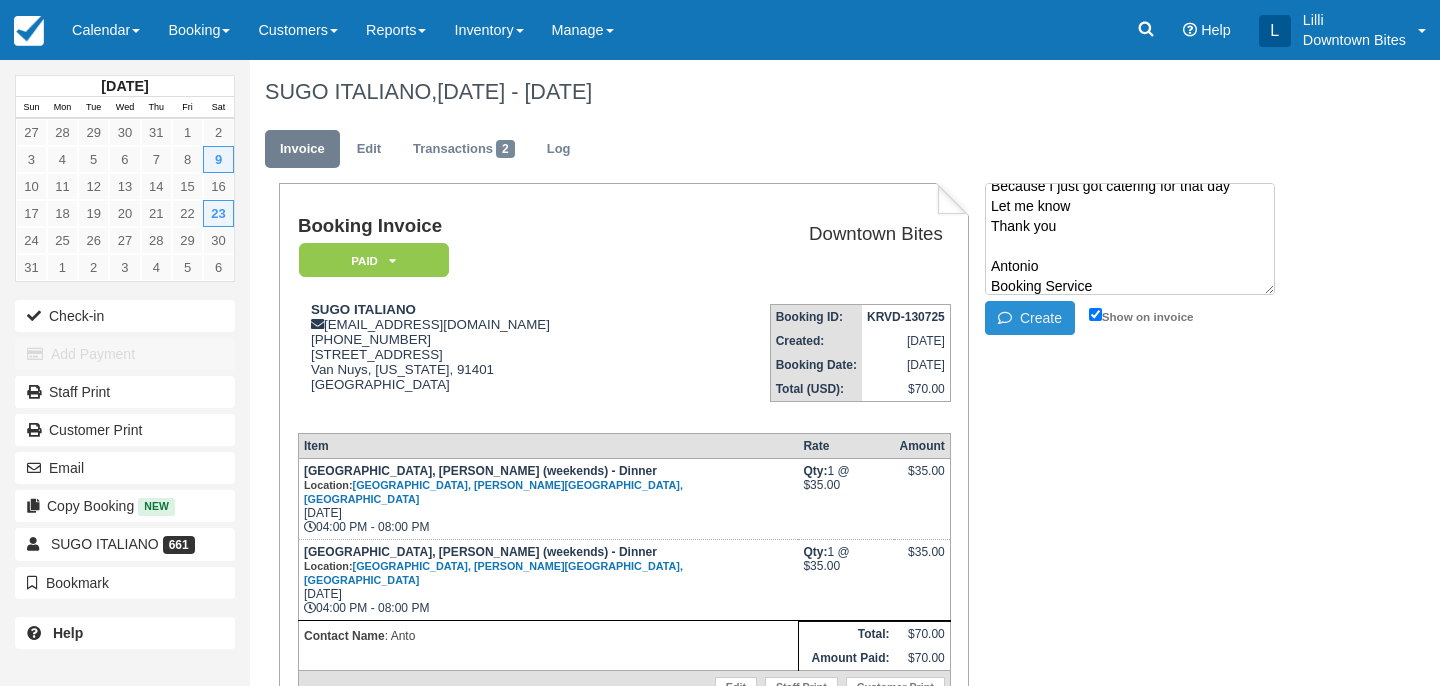 click on "Create" at bounding box center [1030, 318] 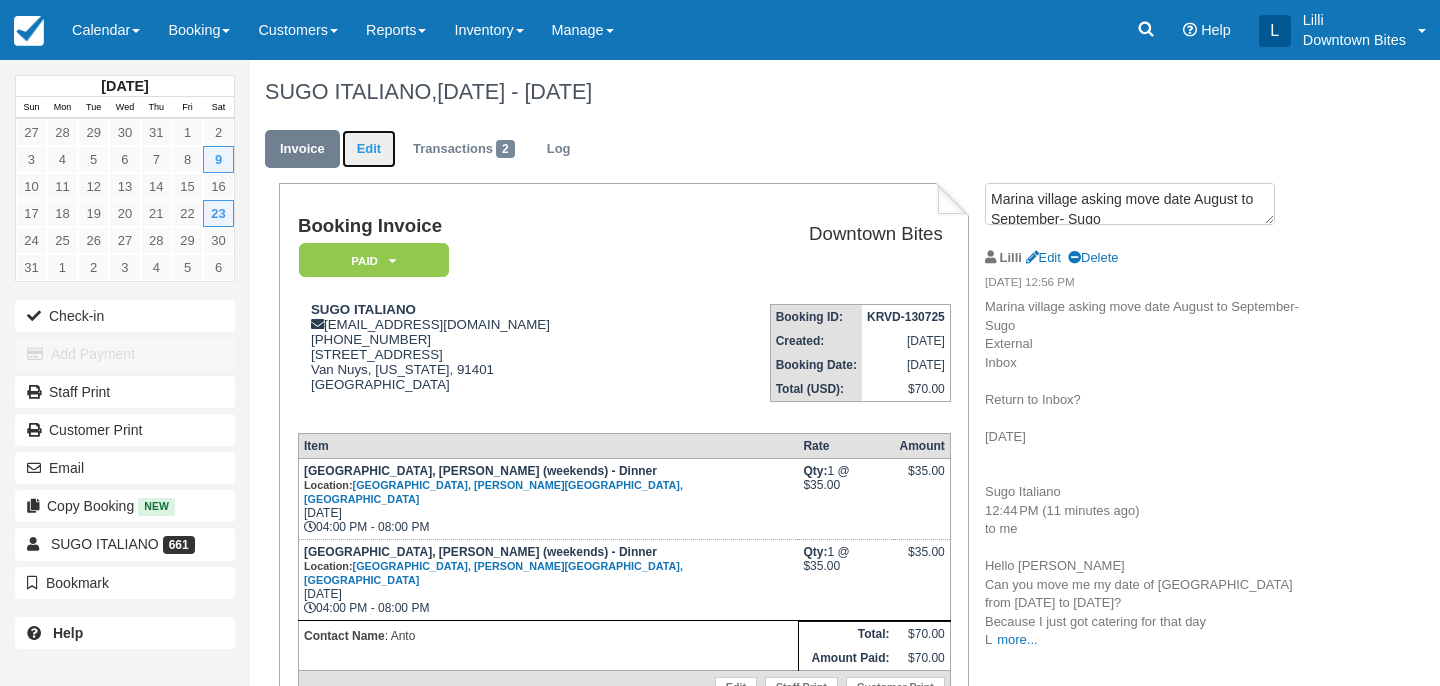 click on "Edit" at bounding box center [369, 149] 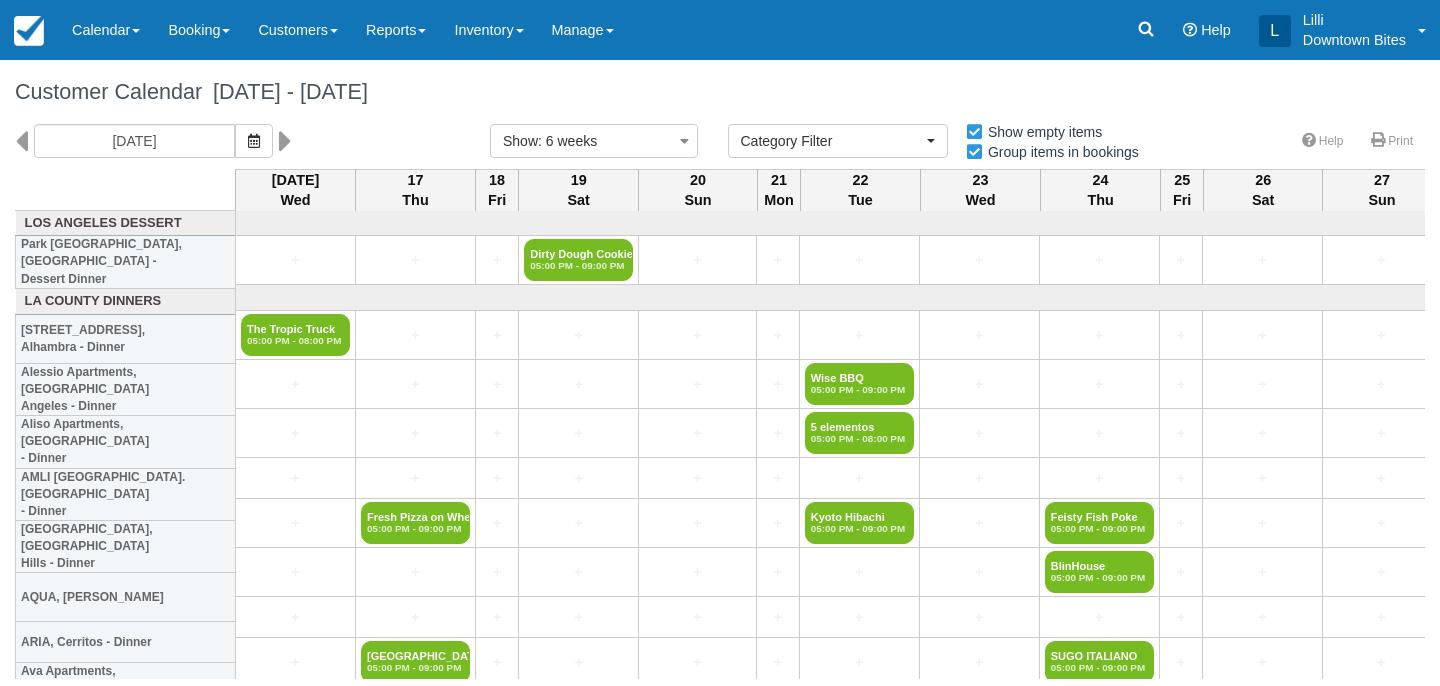 select 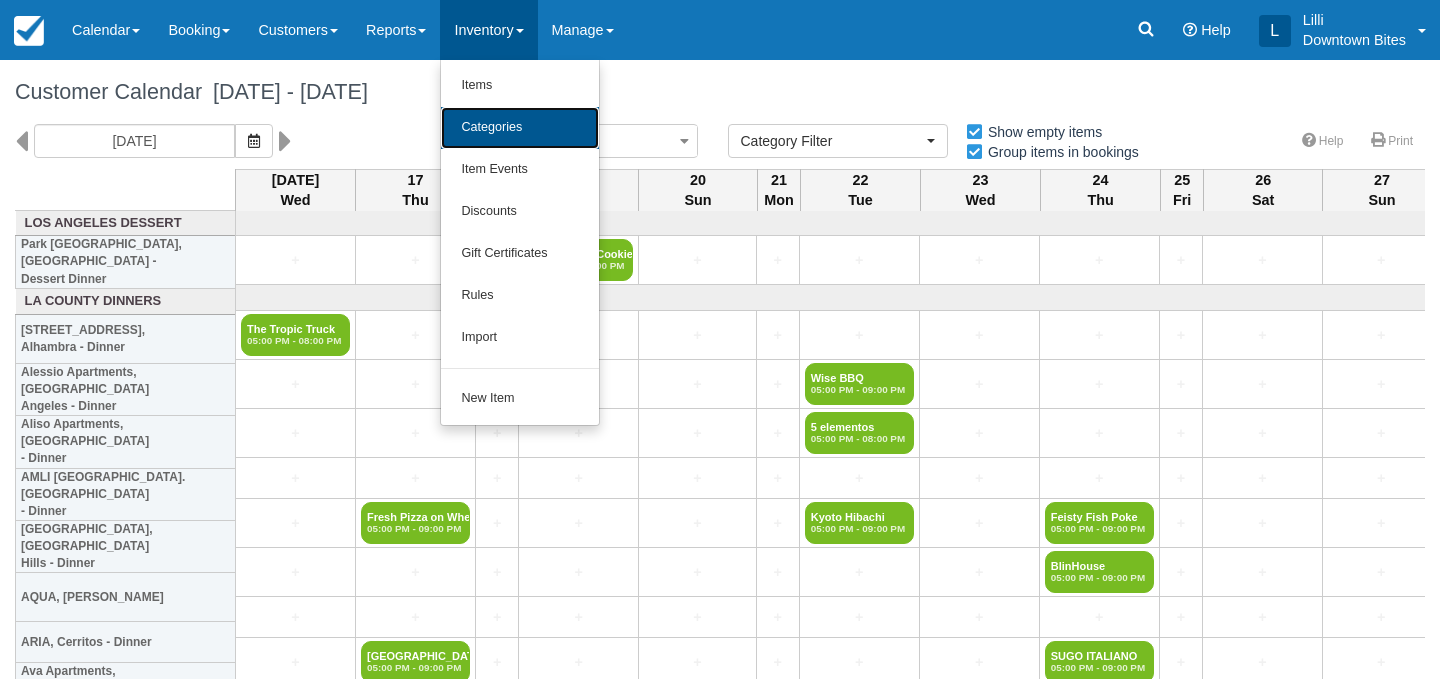 click on "Categories" at bounding box center (520, 128) 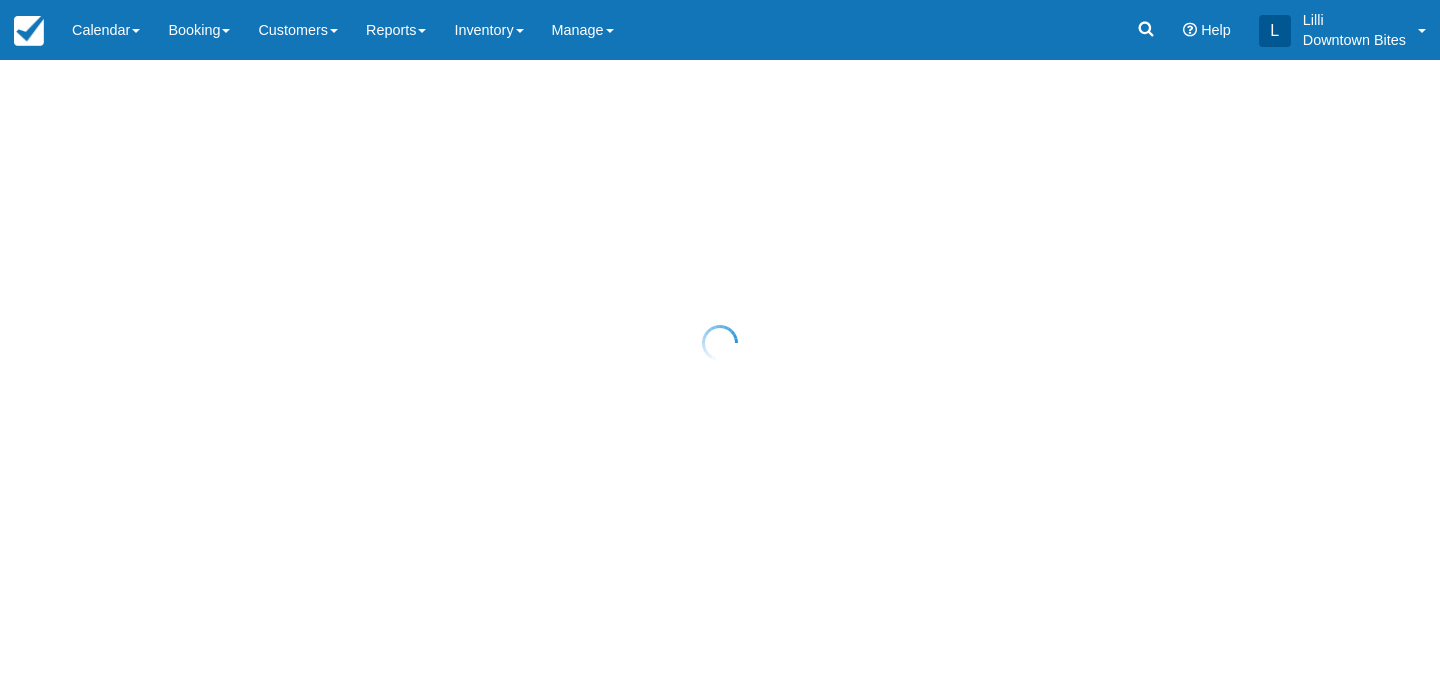 scroll, scrollTop: 0, scrollLeft: 0, axis: both 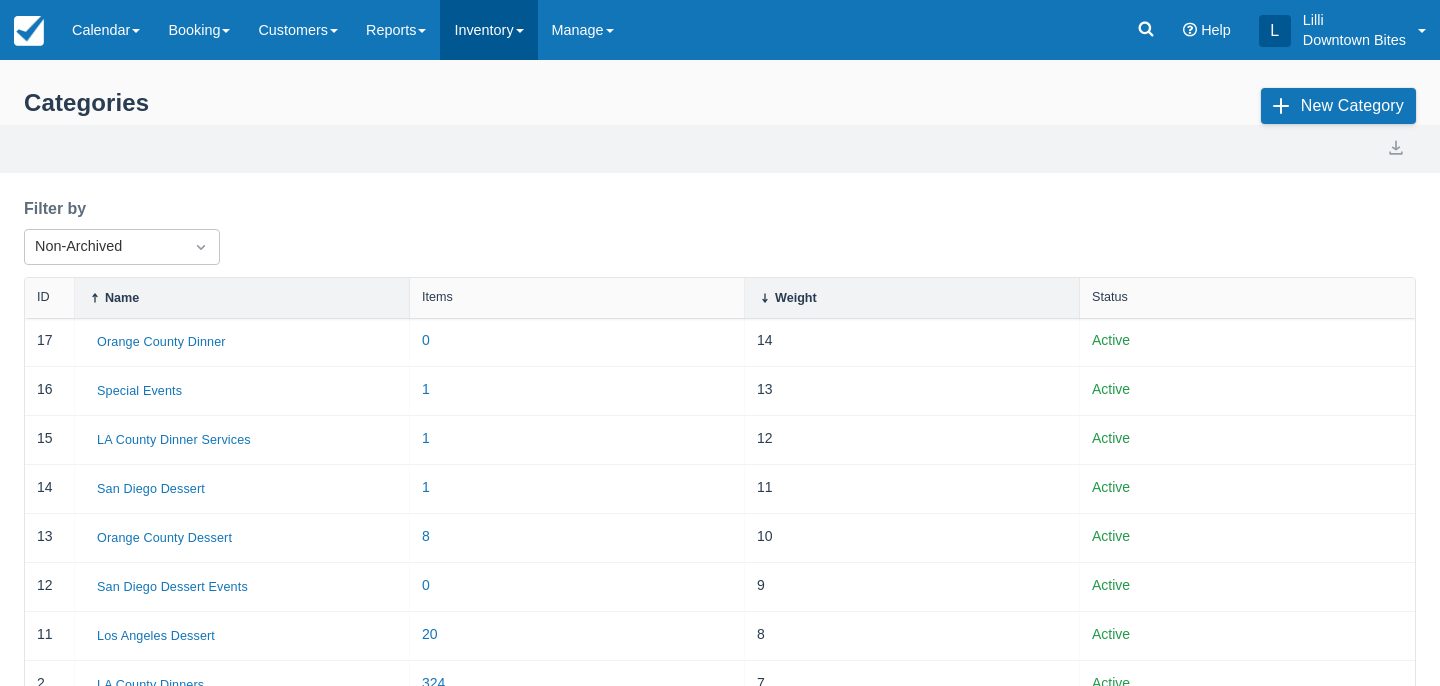 click on "Inventory" at bounding box center (488, 30) 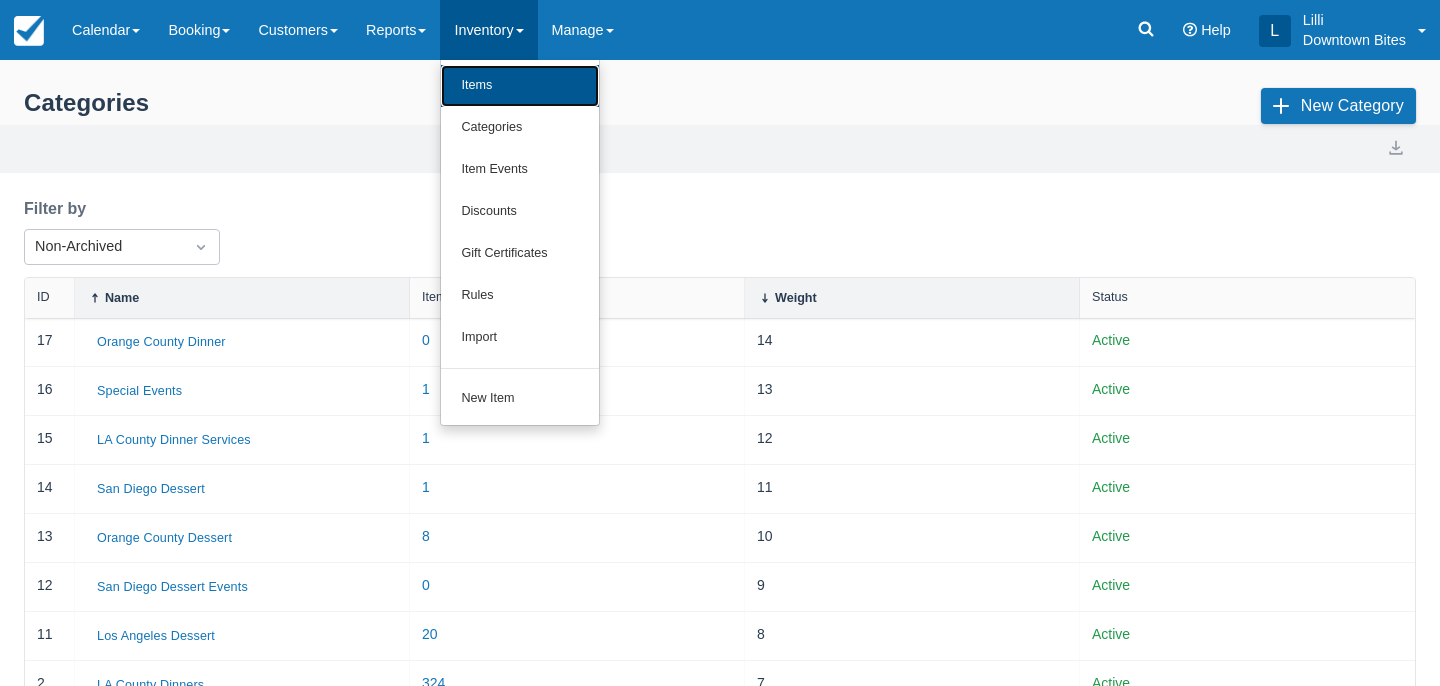click on "Items" at bounding box center [520, 86] 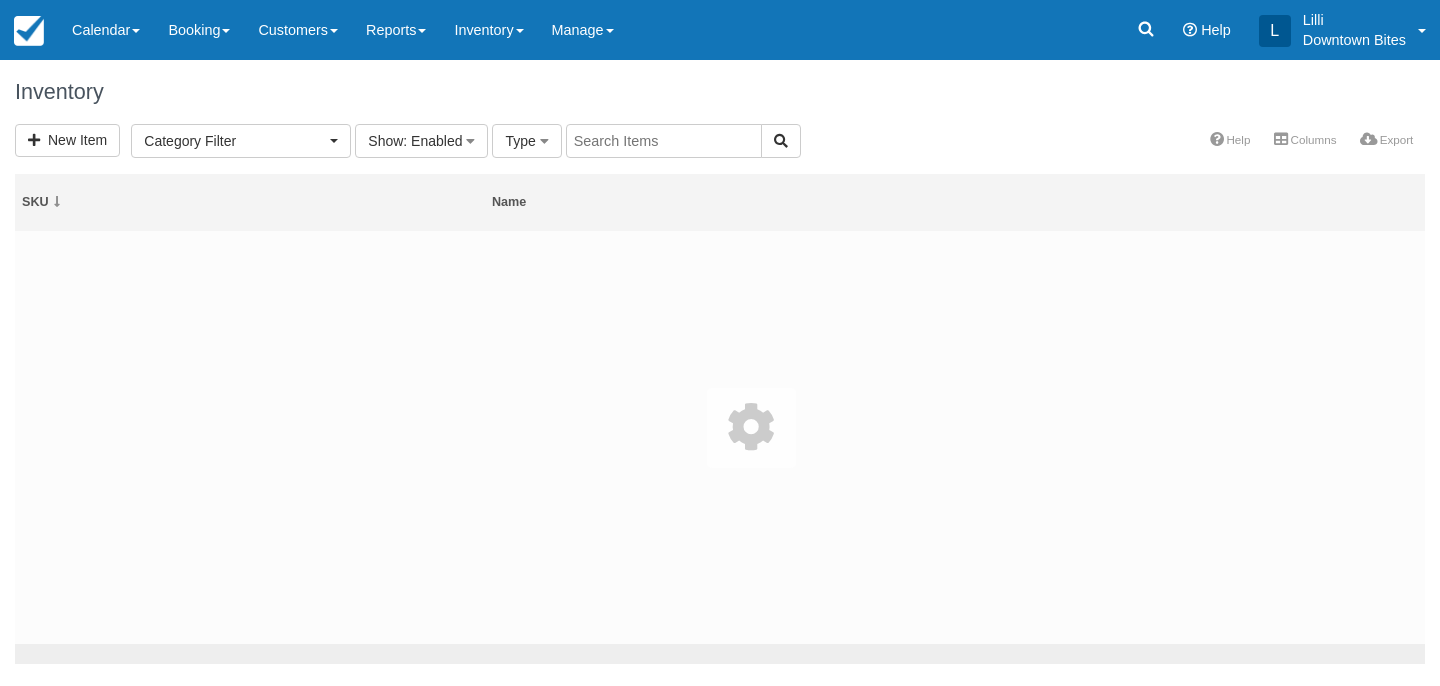 select 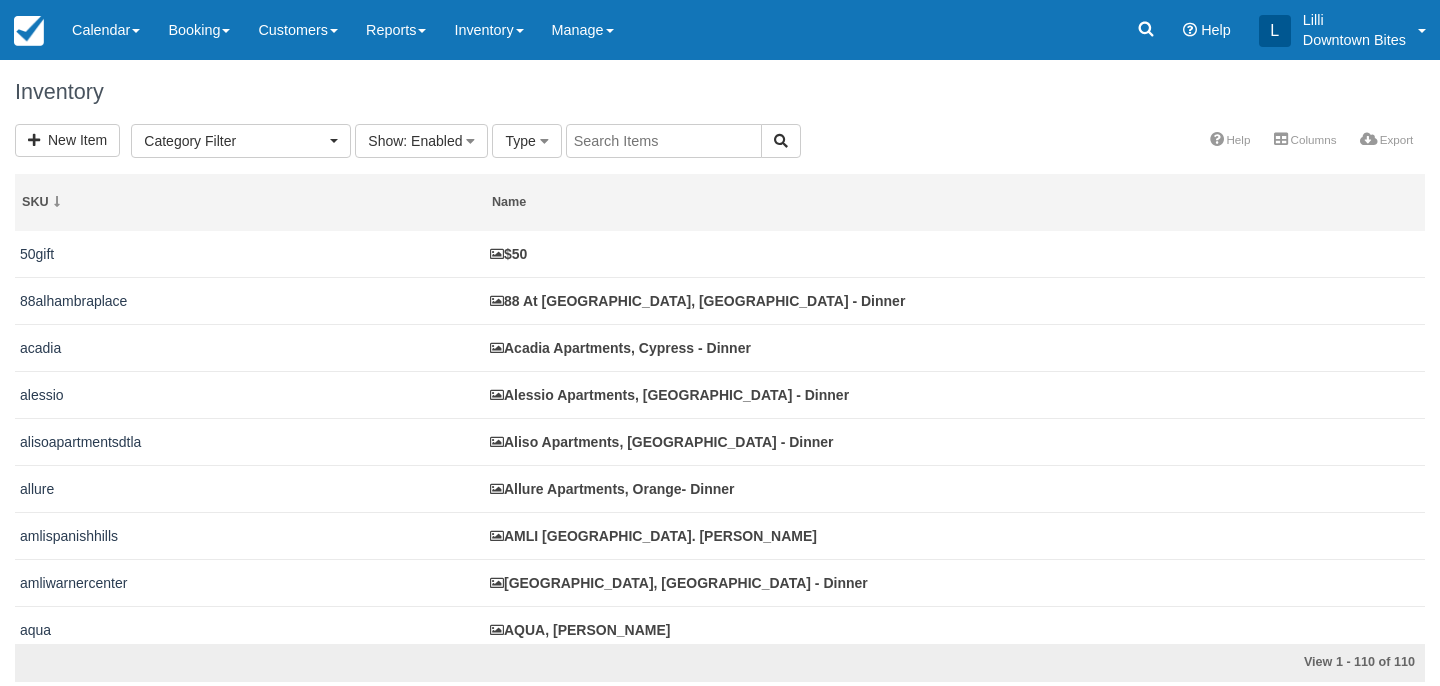 click at bounding box center [664, 141] 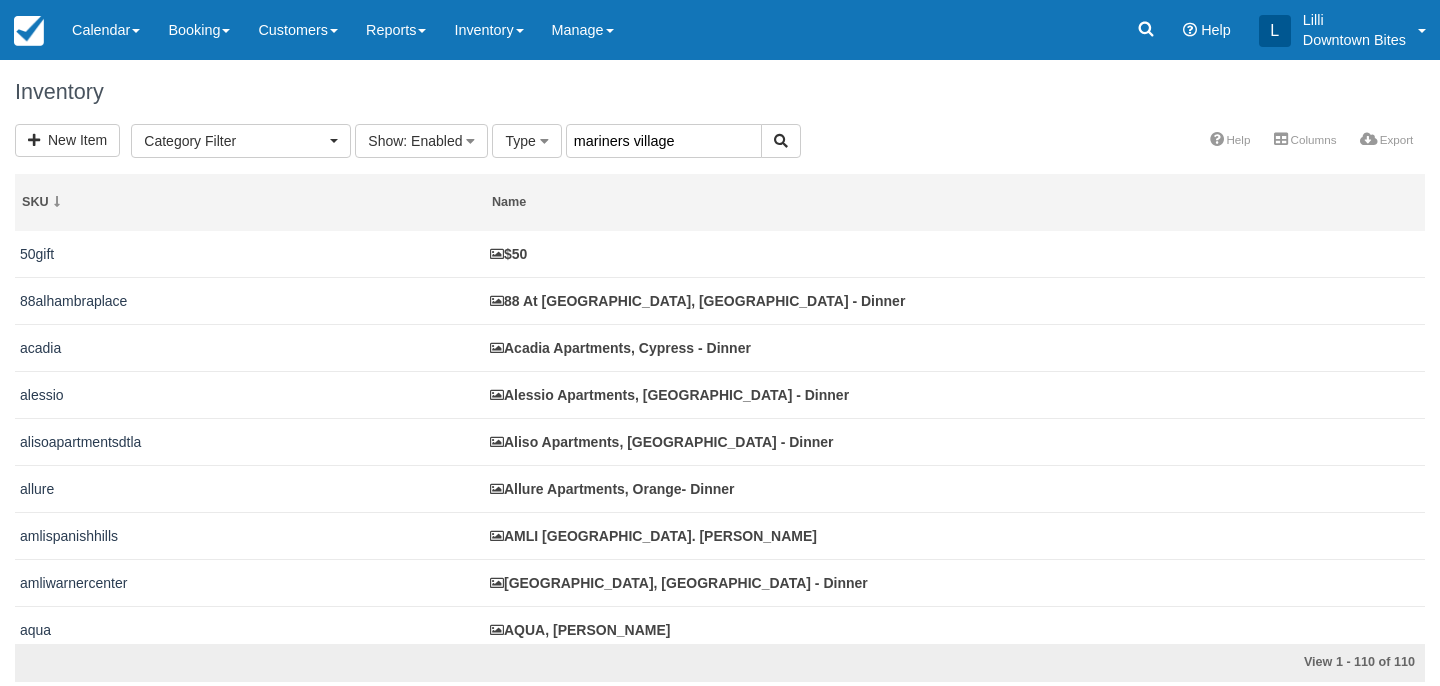 type on "mariners village" 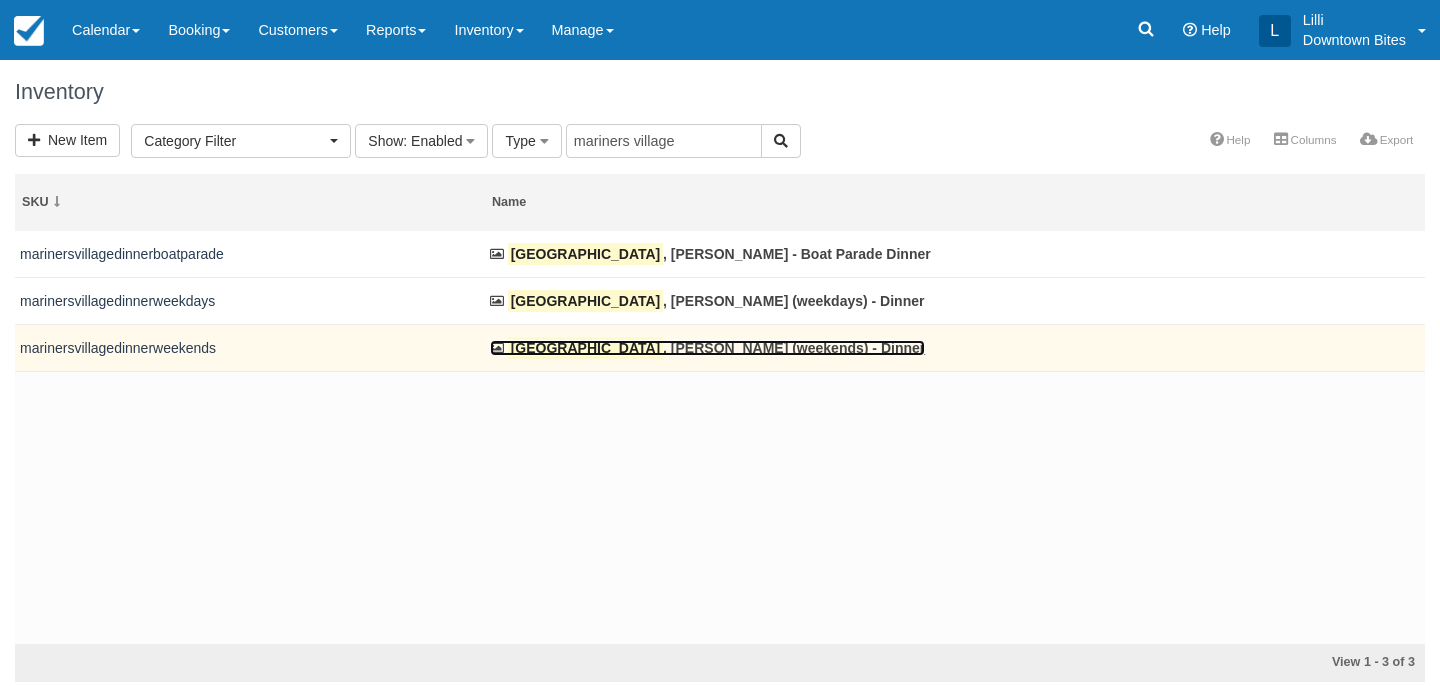 click on "Mariners Village" at bounding box center [585, 348] 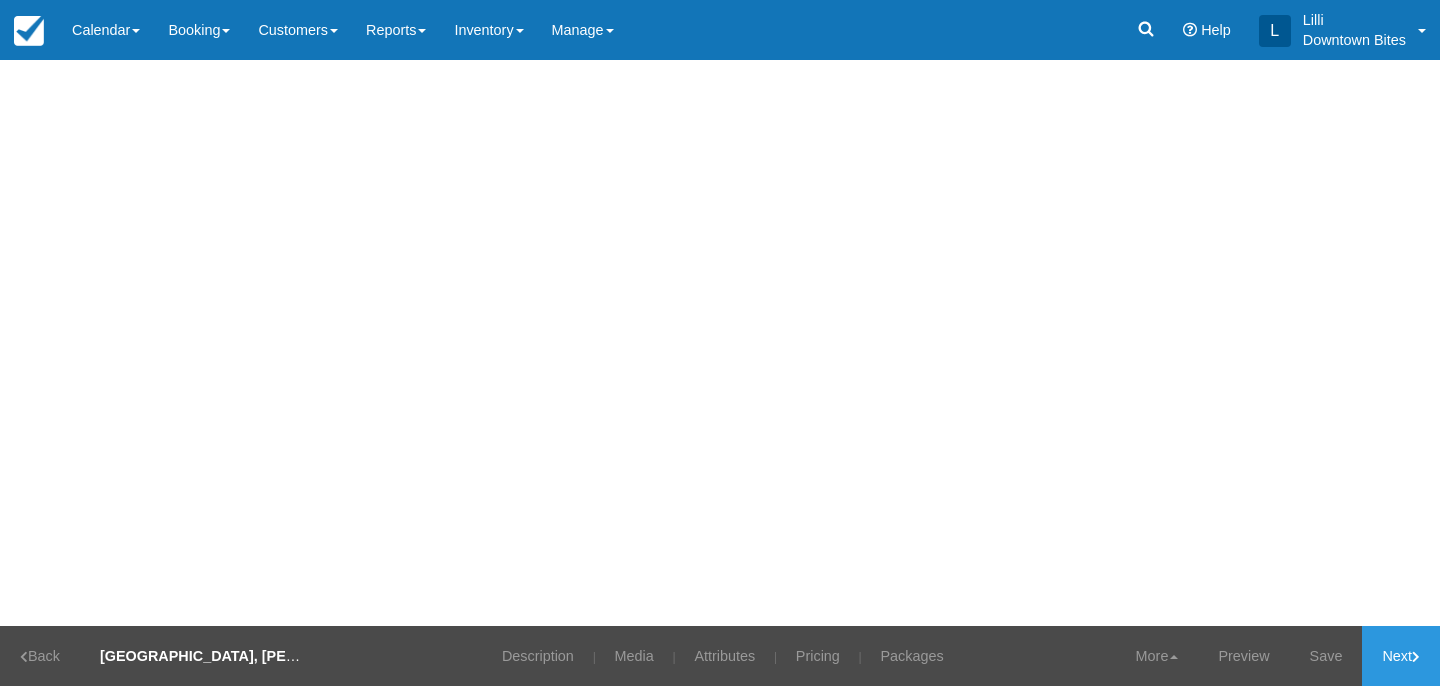 scroll, scrollTop: 0, scrollLeft: 0, axis: both 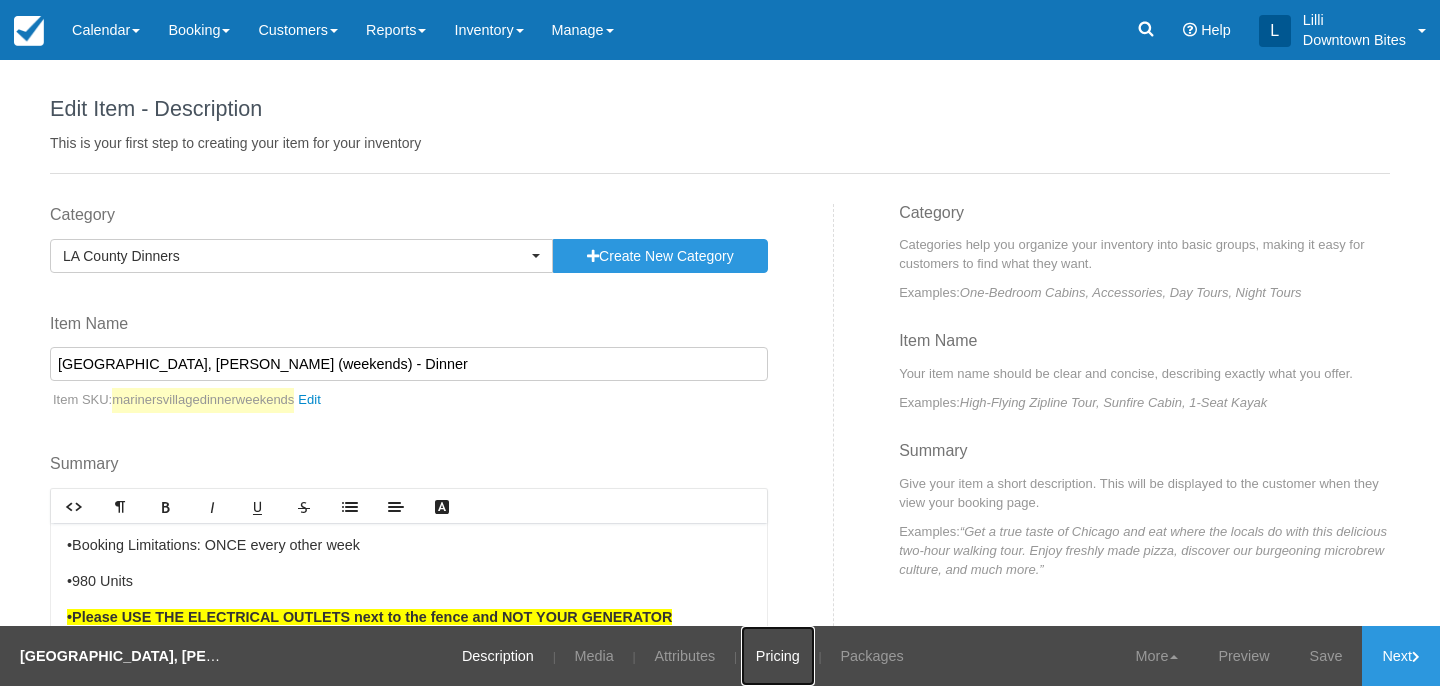 click on "Pricing" at bounding box center [778, 656] 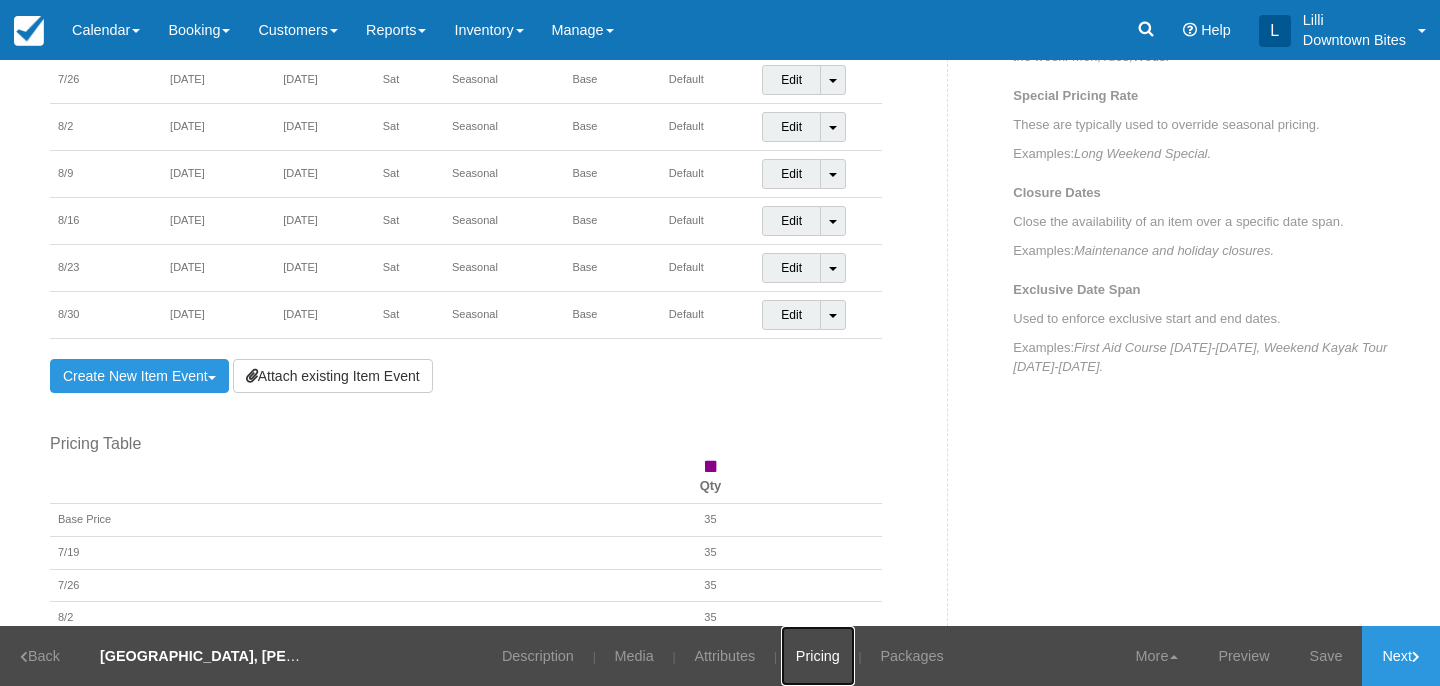 scroll, scrollTop: 858, scrollLeft: 0, axis: vertical 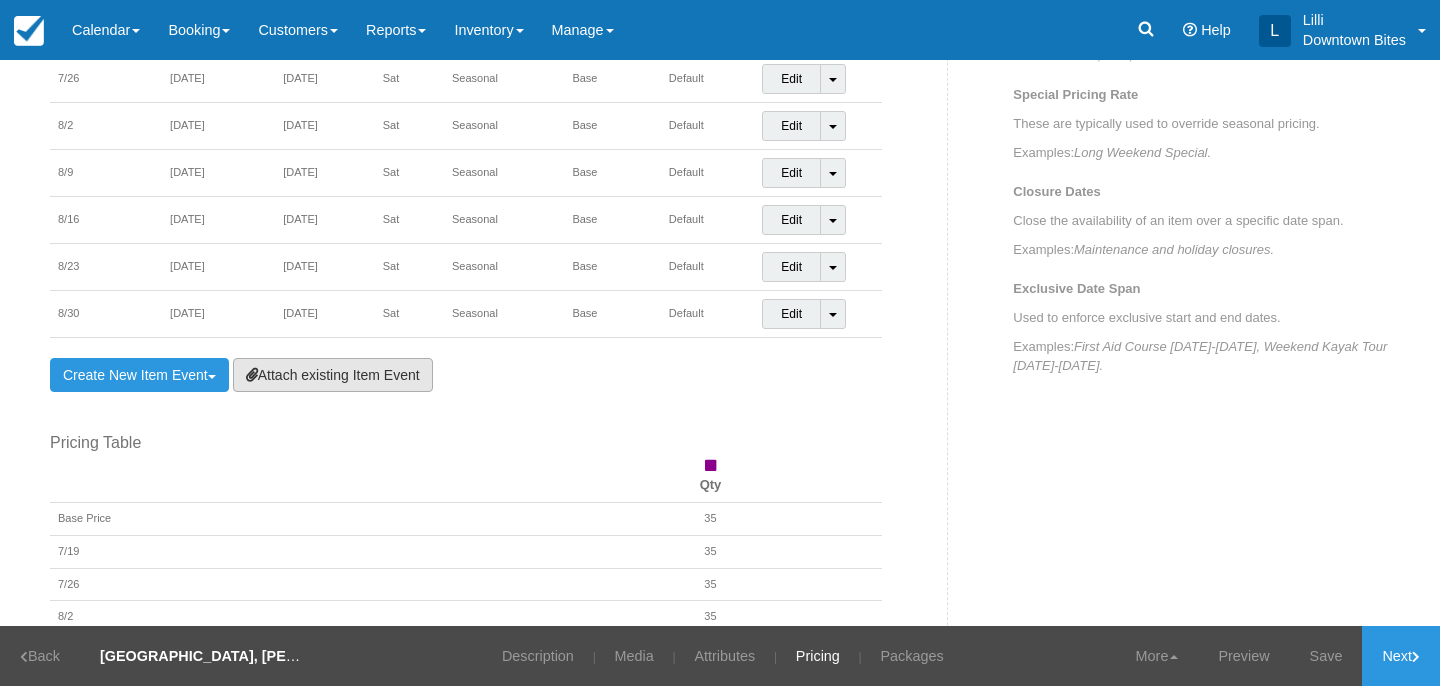 click on "Attach existing Item Event" at bounding box center [333, 375] 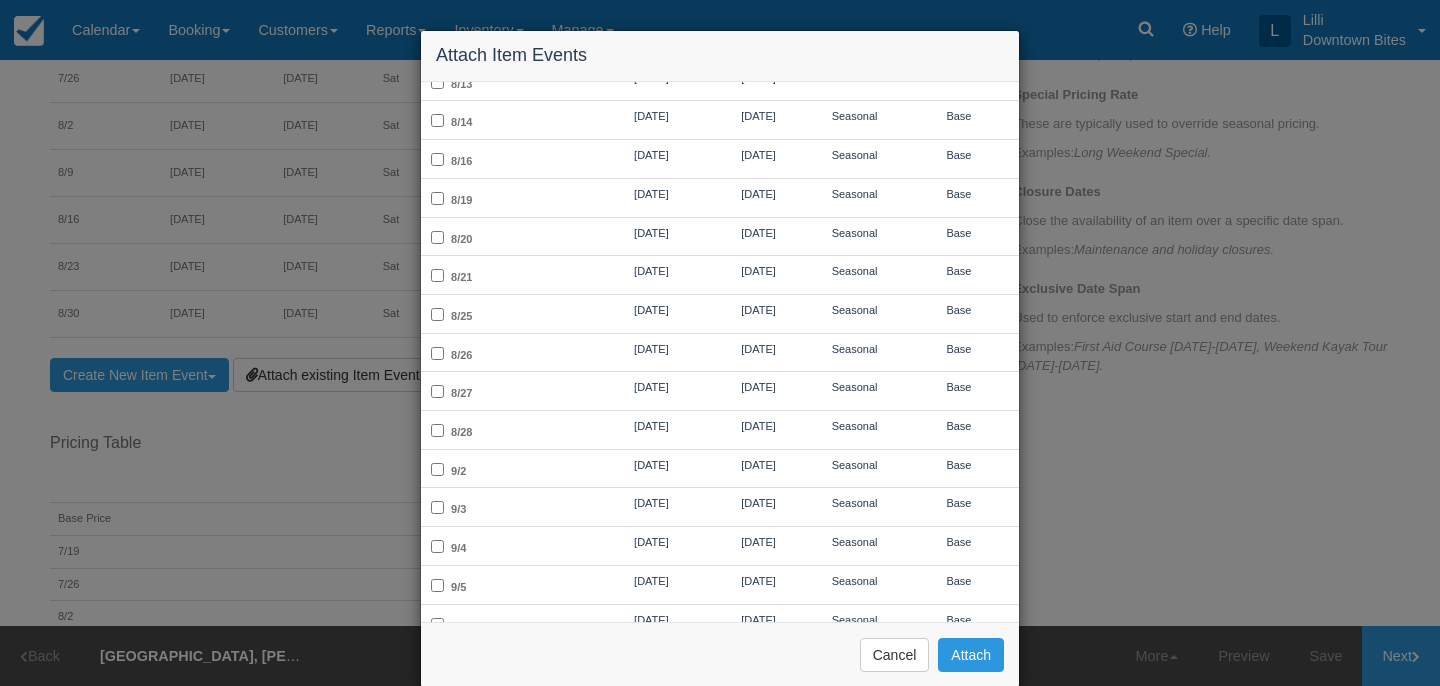 scroll, scrollTop: 827, scrollLeft: 0, axis: vertical 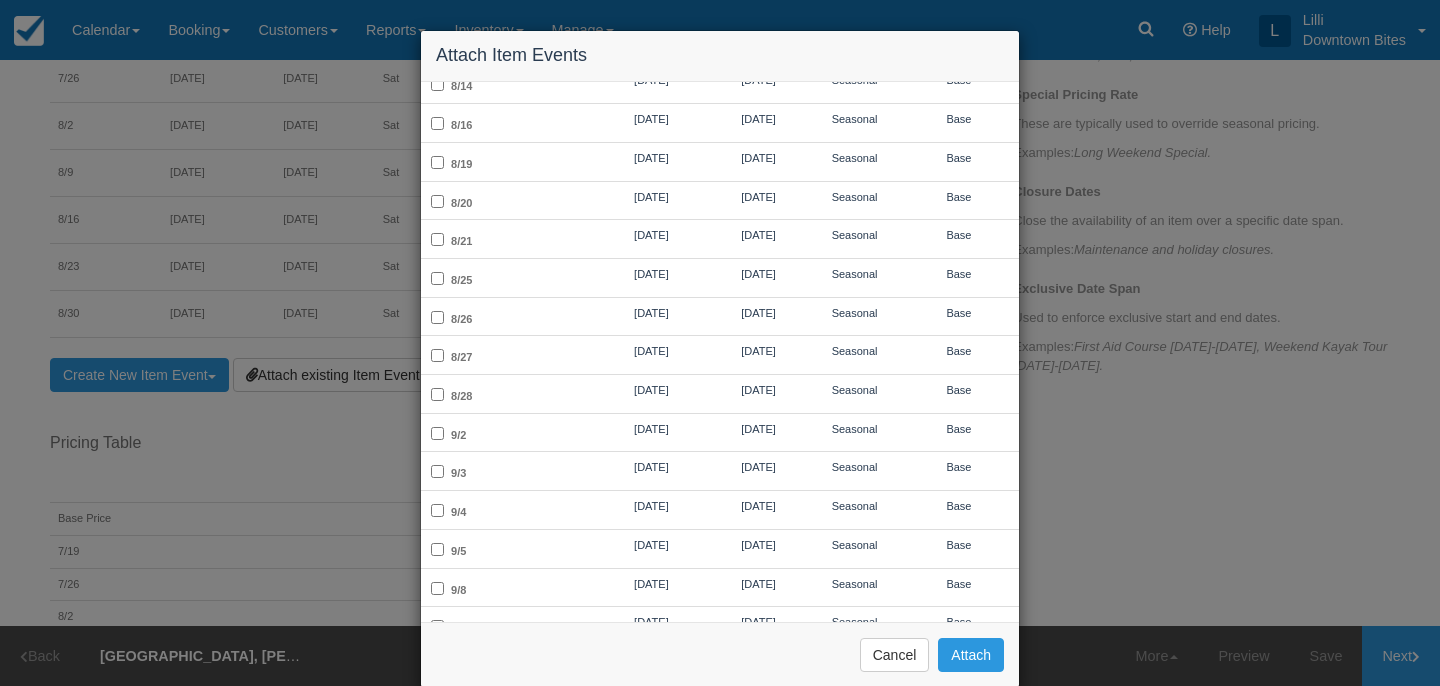 click on "Attach Item Events
Name
Start Date
End Date
Type
Price Point
Weekly Tuesdays
05/01/16
09/30/25
Seasonal
Base
Weekly Wednesdays
05/01/16
09/30/25
Seasonal
Base
Weekly Thursdays
11/01/20
09/30/25
Seasonal
Base
Weekly Sundays
04/11/21
09/30/25
Seasonal
Base
July Closure
07/01/25
07/31/25
Seasonal
7/16
07/16/25
07/16/25
Seasonal
Base
7/17
07/17/25
07/17/25
Seasonal
Base
7/22
07/22/25" at bounding box center [720, 343] 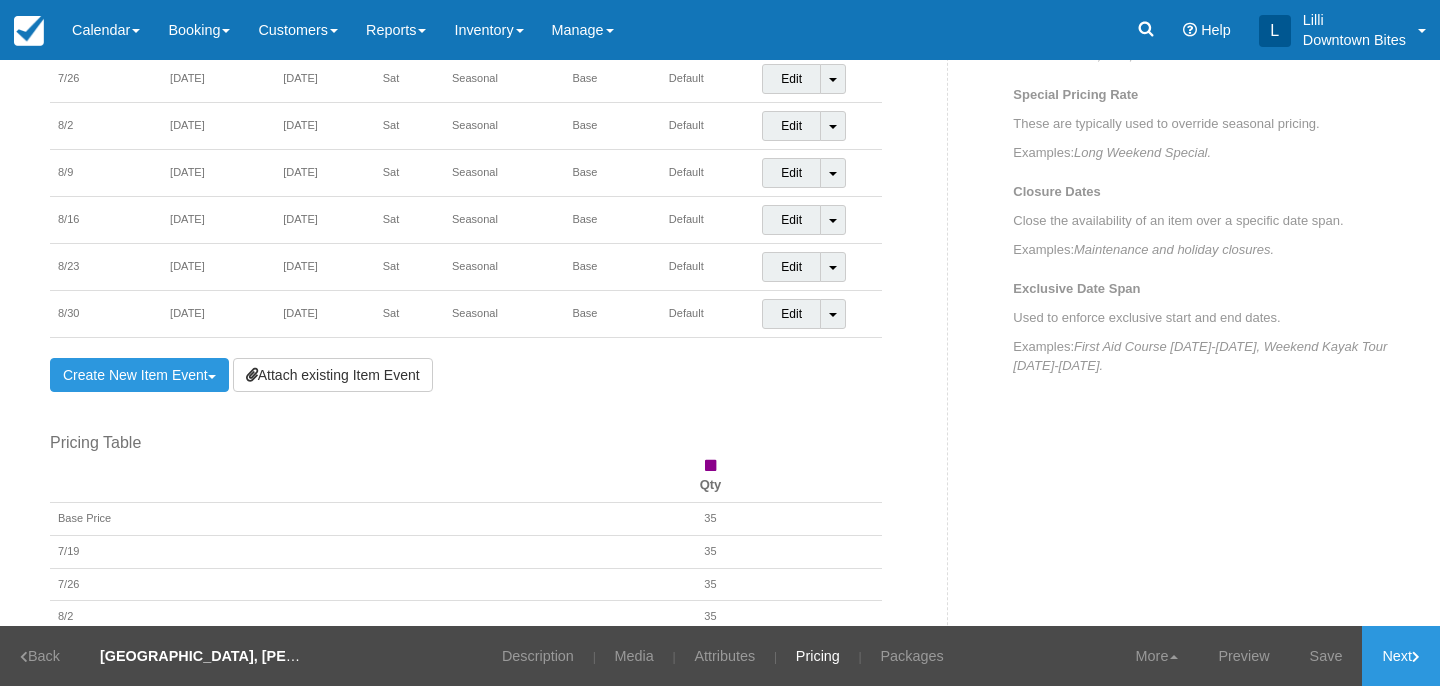 click on "Create New Item Event
Toggle Dropdown" at bounding box center (139, 375) 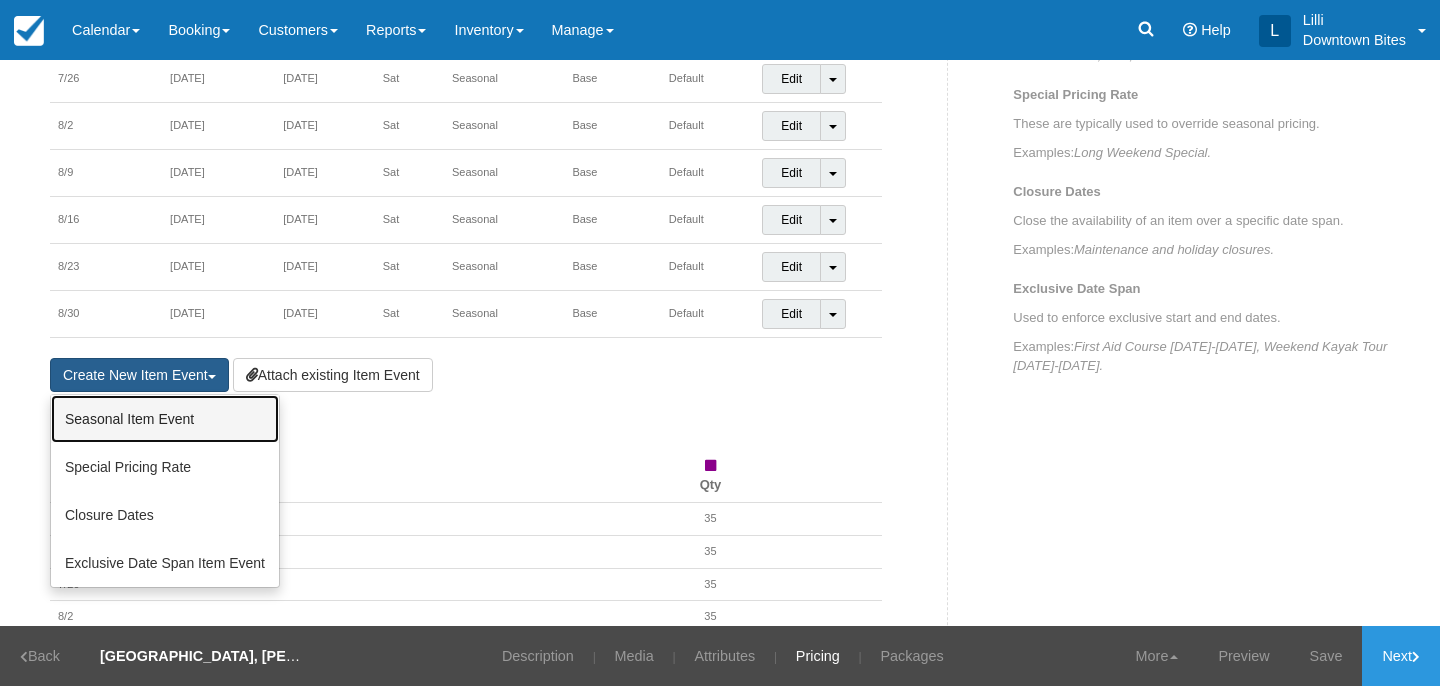 click on "Seasonal Item Event" at bounding box center (165, 419) 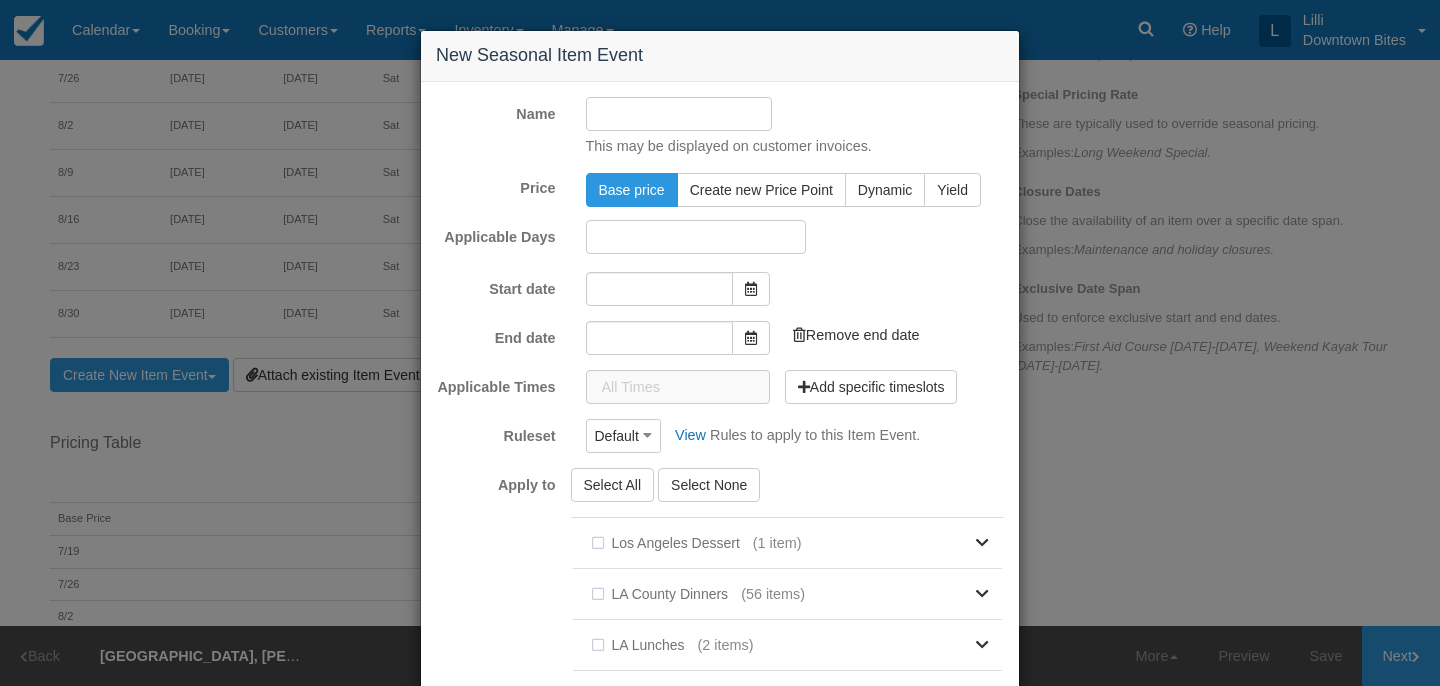 type on "[DATE]" 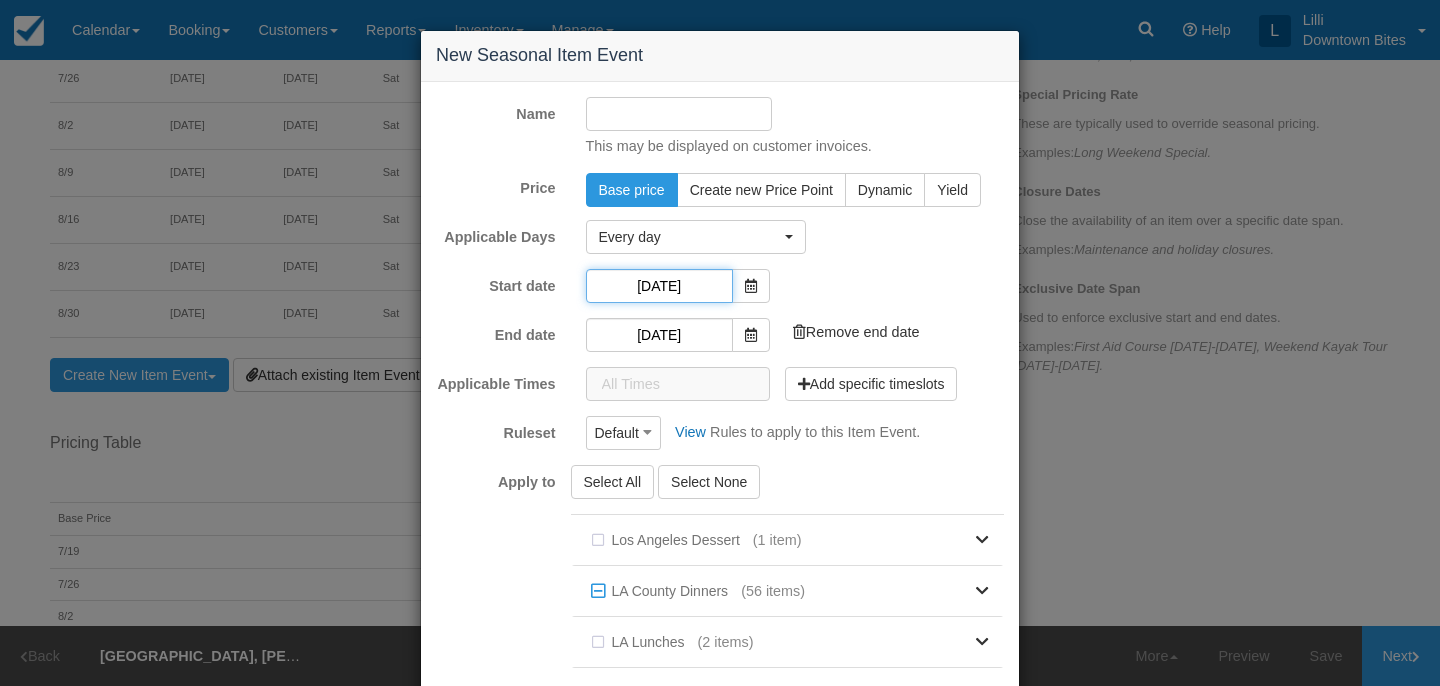 click on "07/16/25" at bounding box center [659, 286] 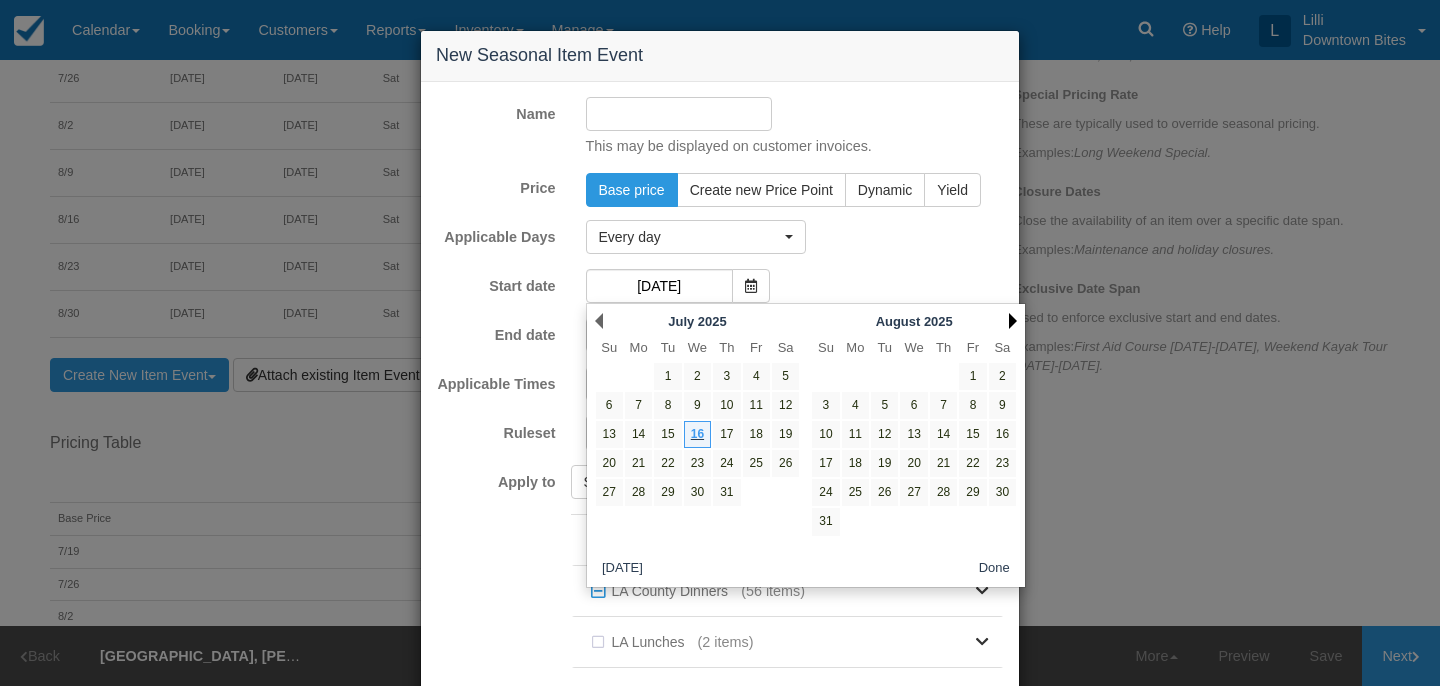 click on "Next" at bounding box center [1013, 321] 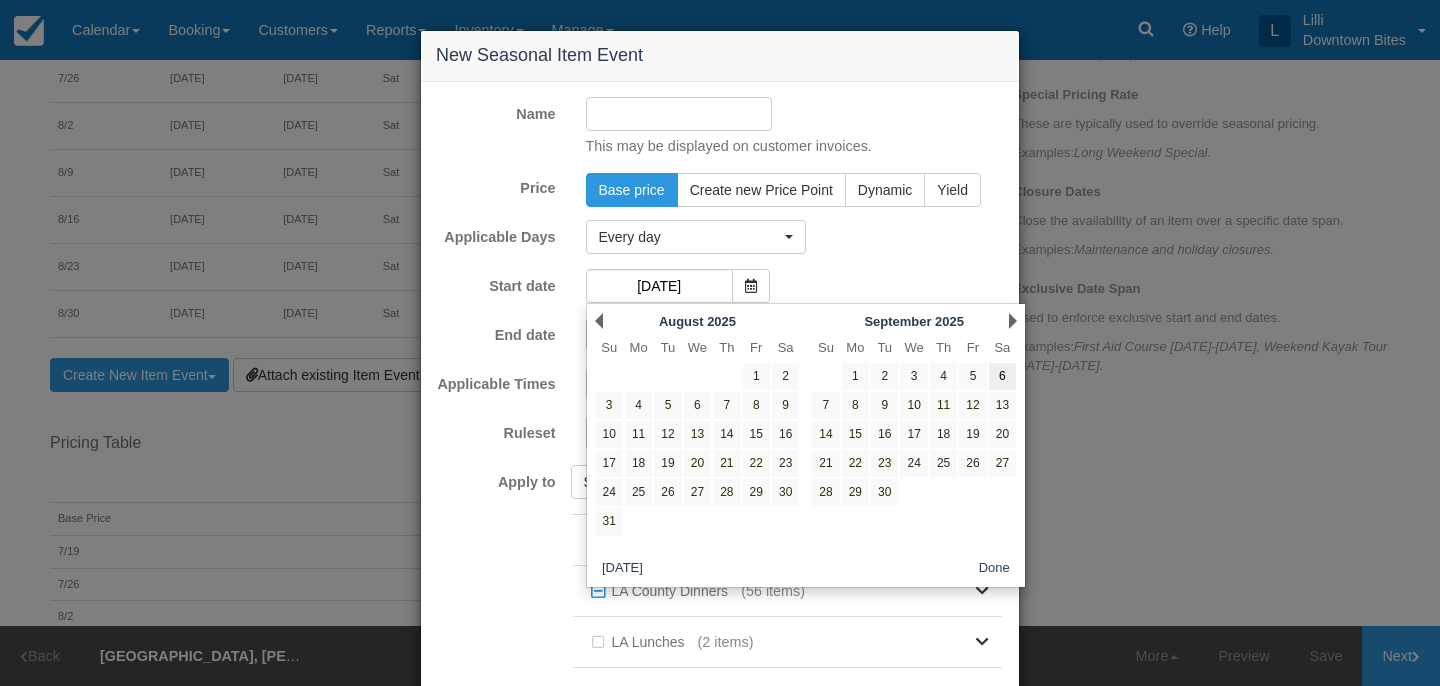 click on "6" at bounding box center (1002, 376) 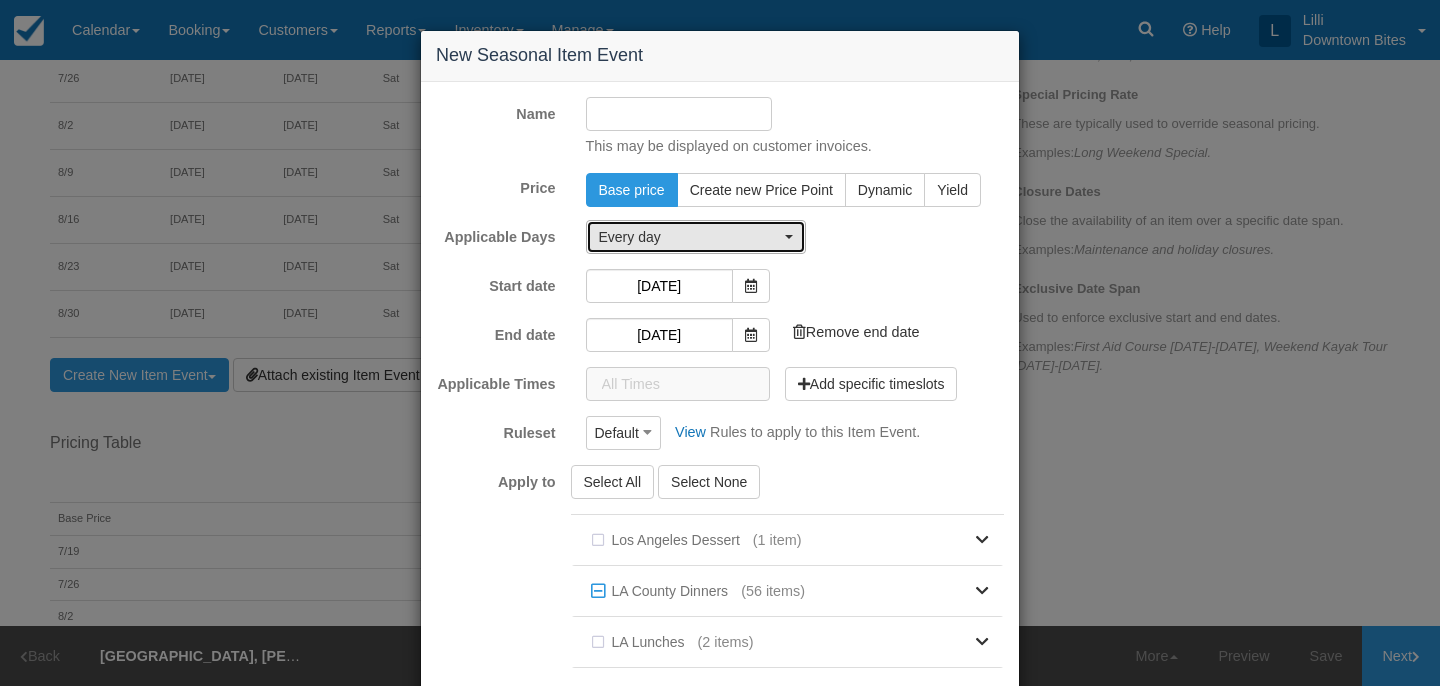 click on "Every day" at bounding box center [689, 237] 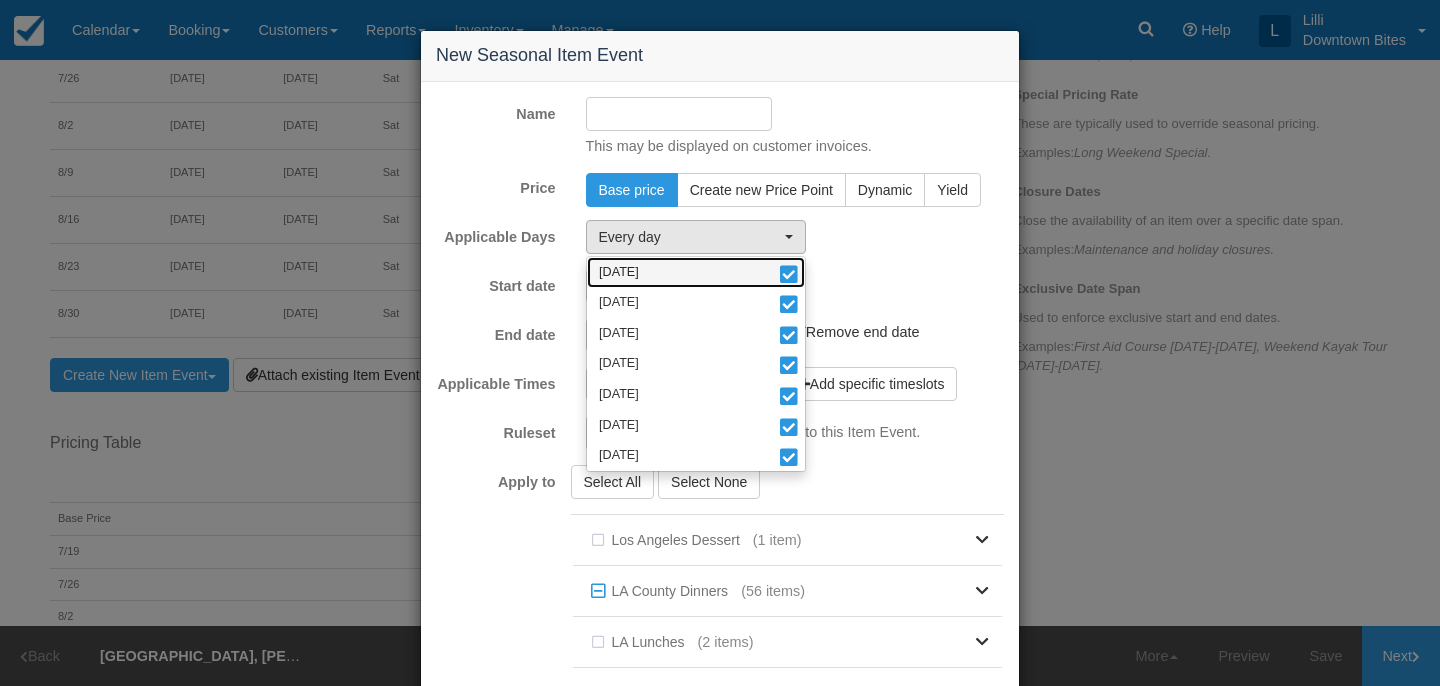 click on "Monday" at bounding box center [696, 272] 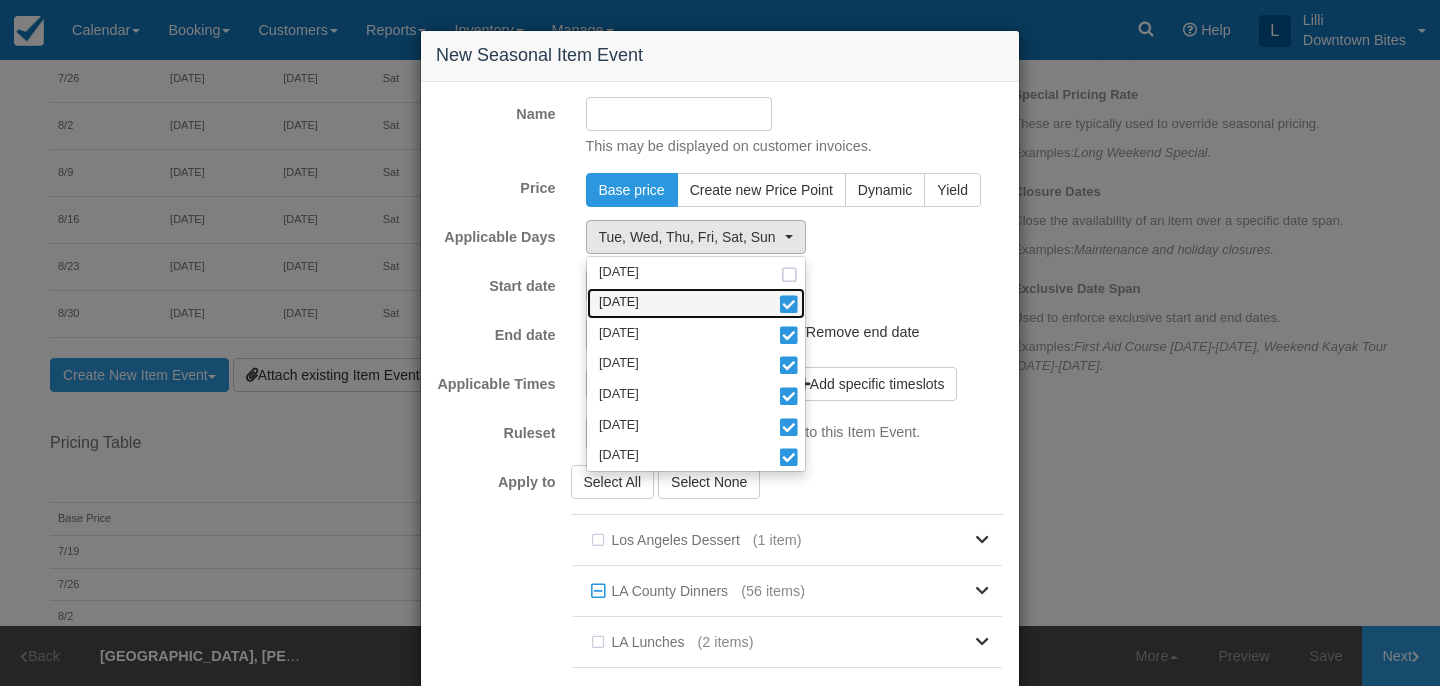 click on "Tuesday" at bounding box center (696, 303) 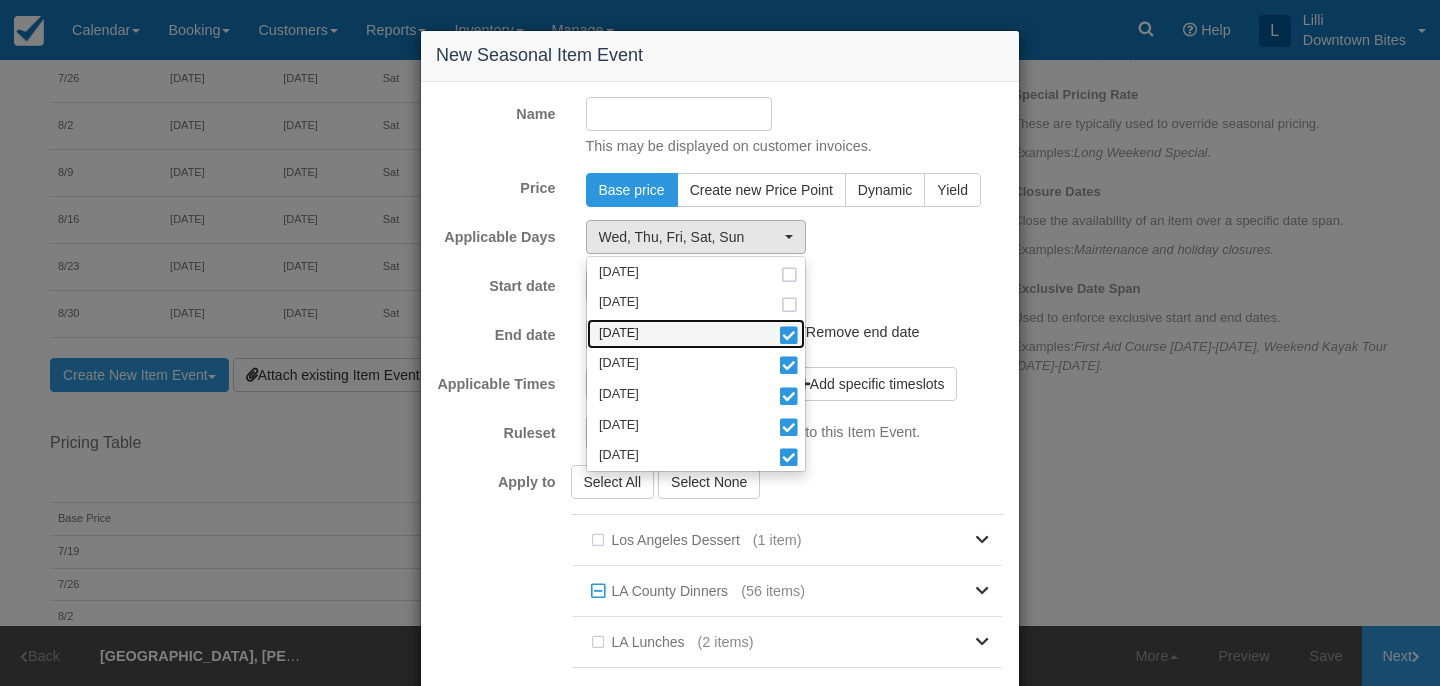 click on "Wednesday" at bounding box center [696, 334] 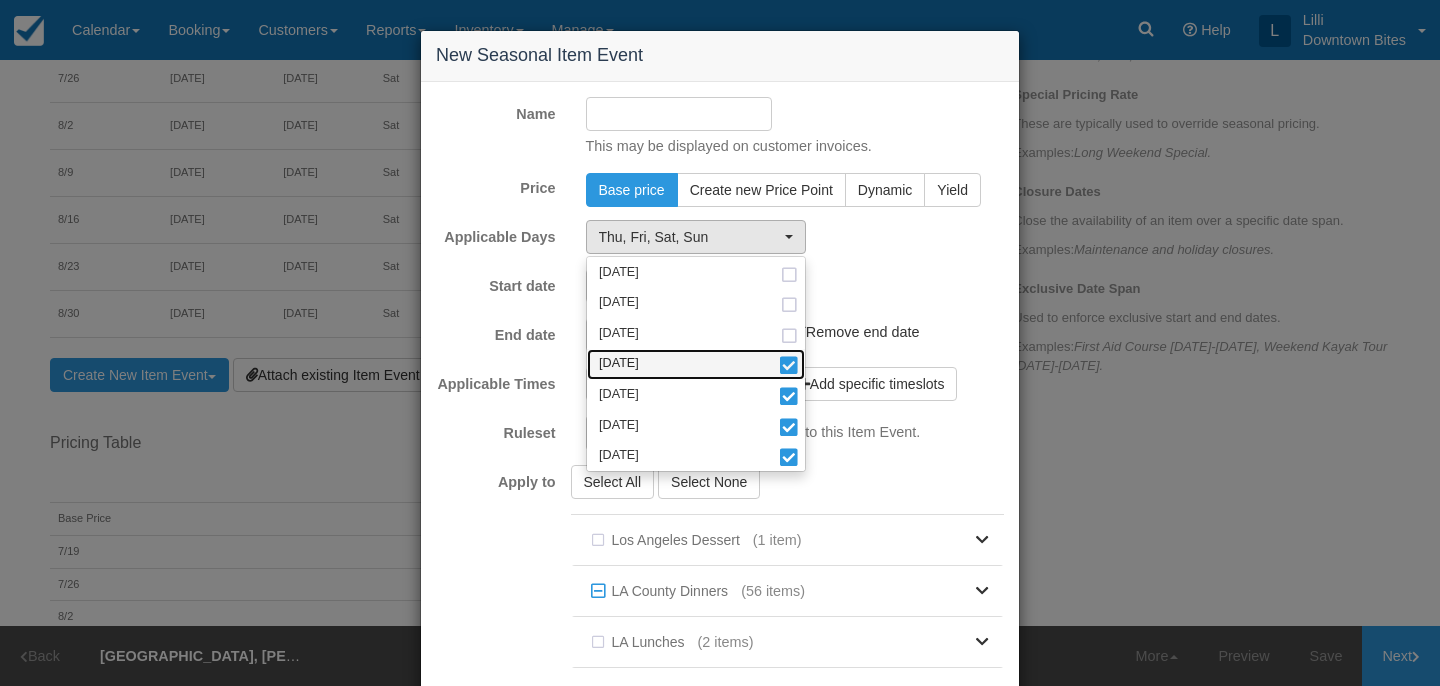 click on "Thursday" at bounding box center [696, 364] 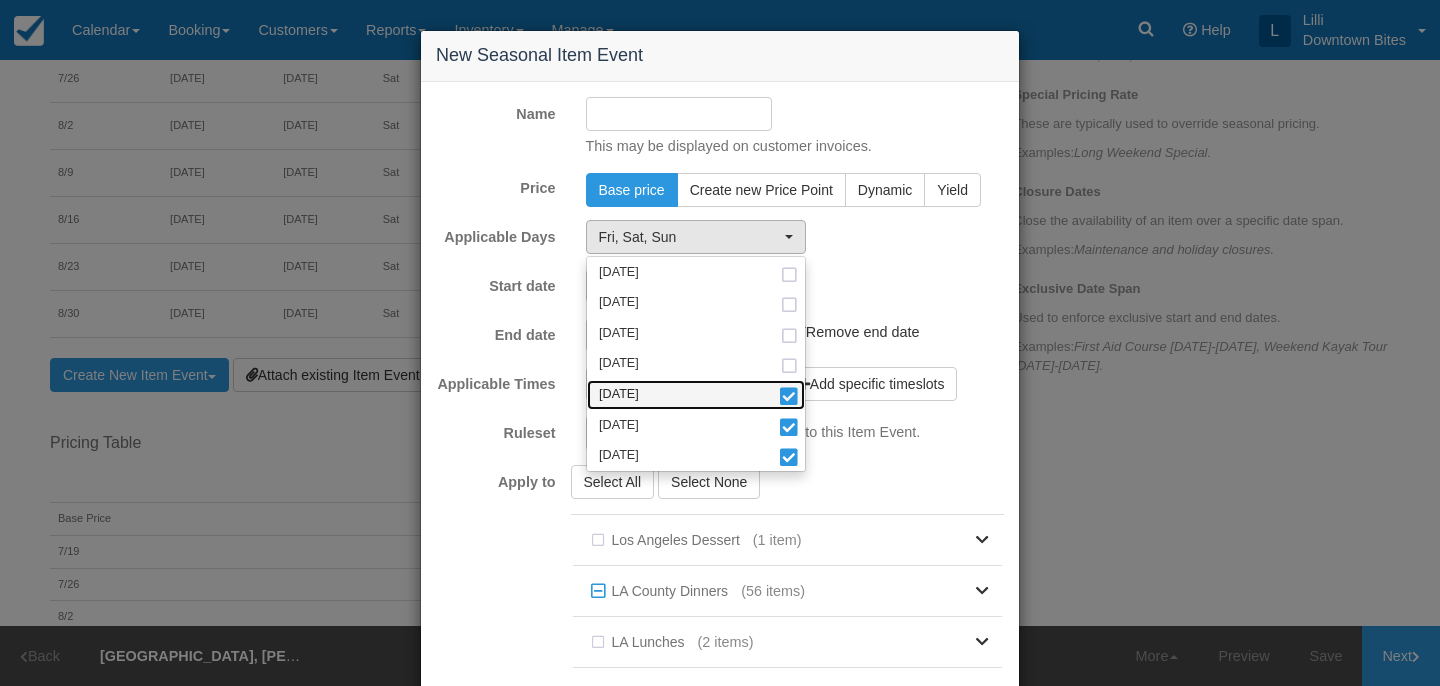 click on "Friday" at bounding box center (696, 395) 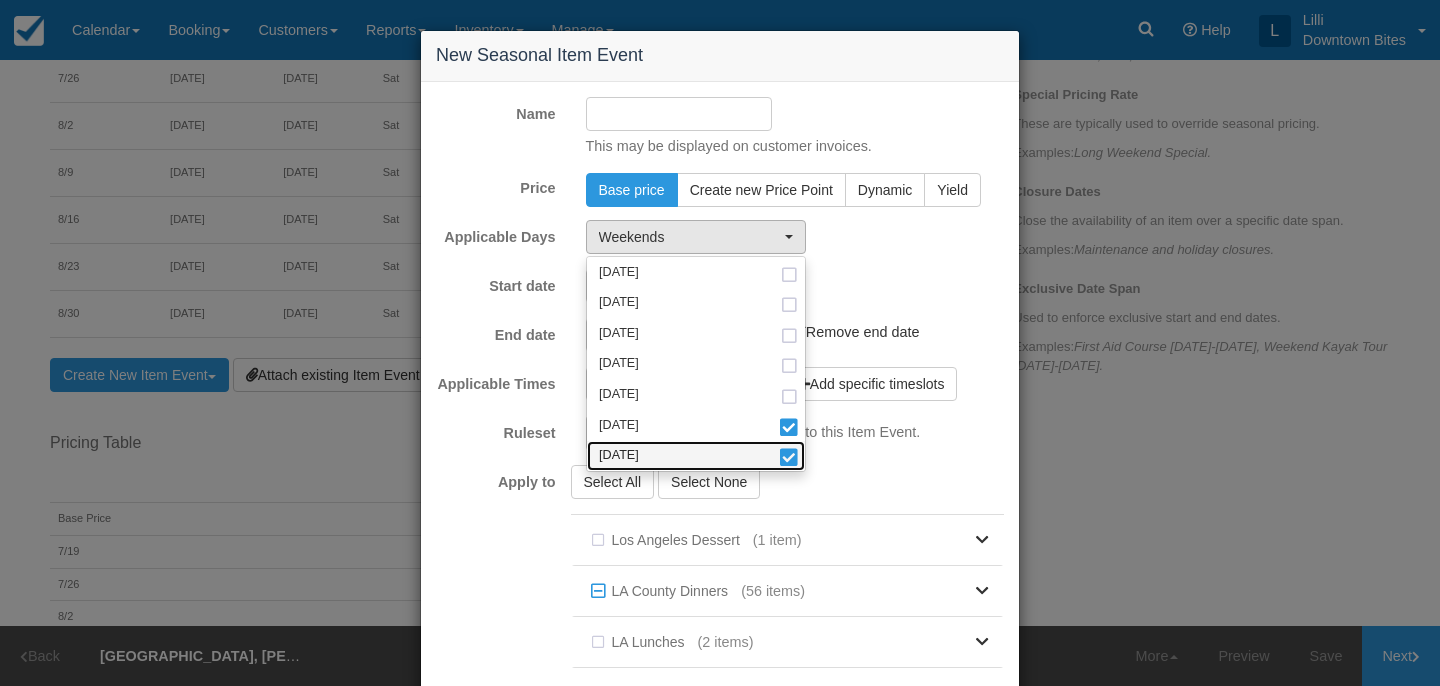 click on "Sunday" at bounding box center [696, 456] 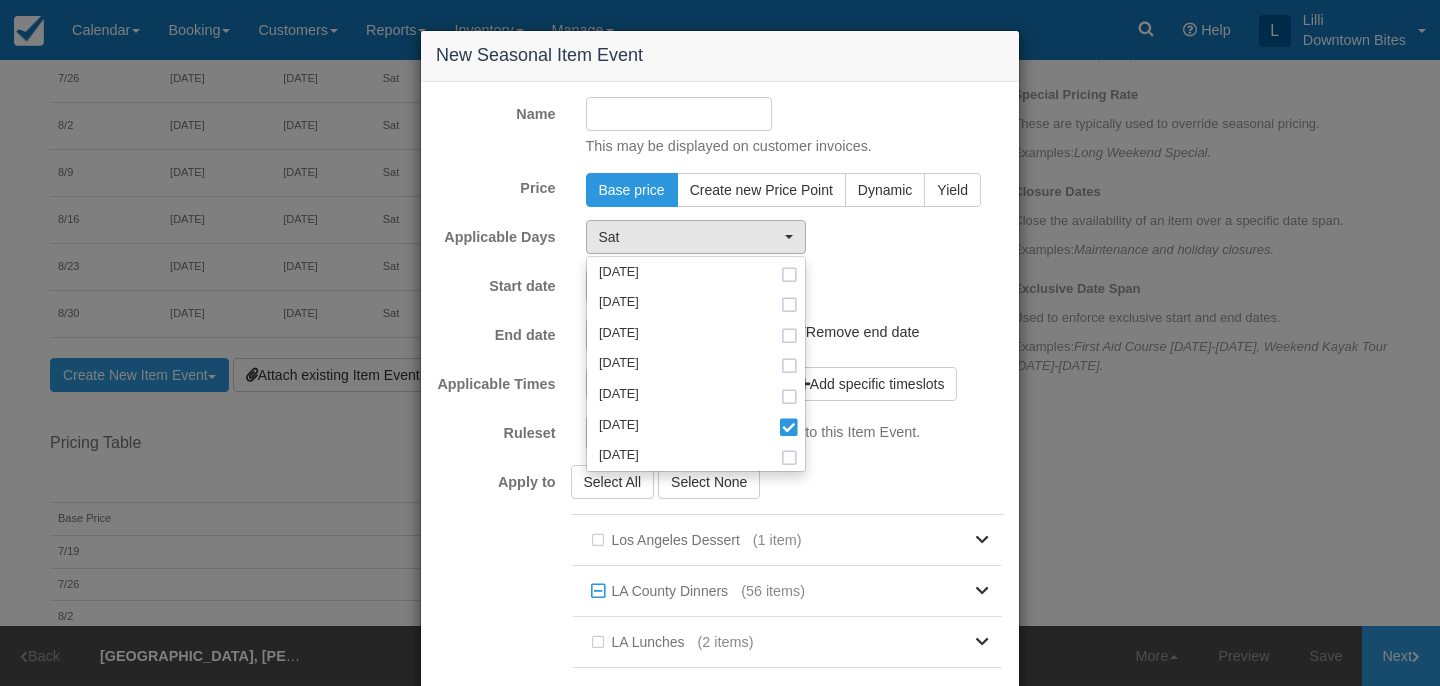 click on "Name" at bounding box center (679, 114) 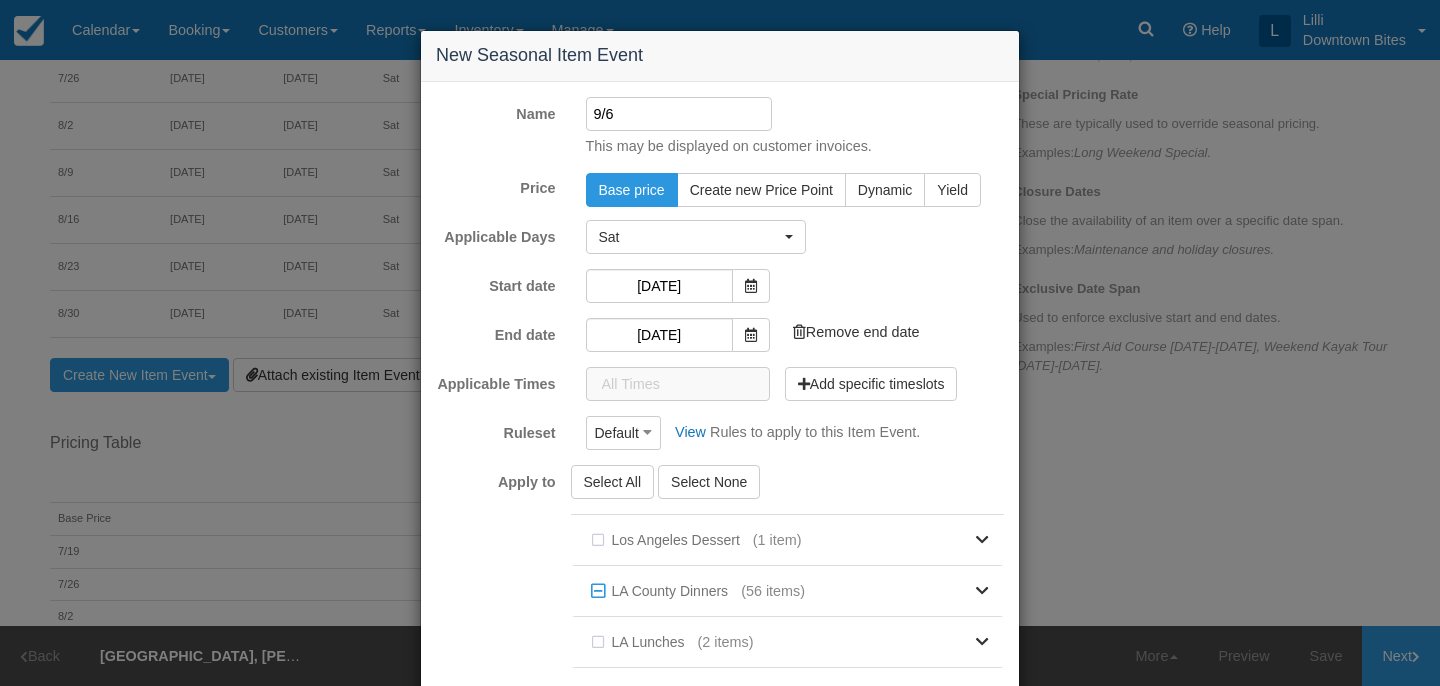 type on "9/6" 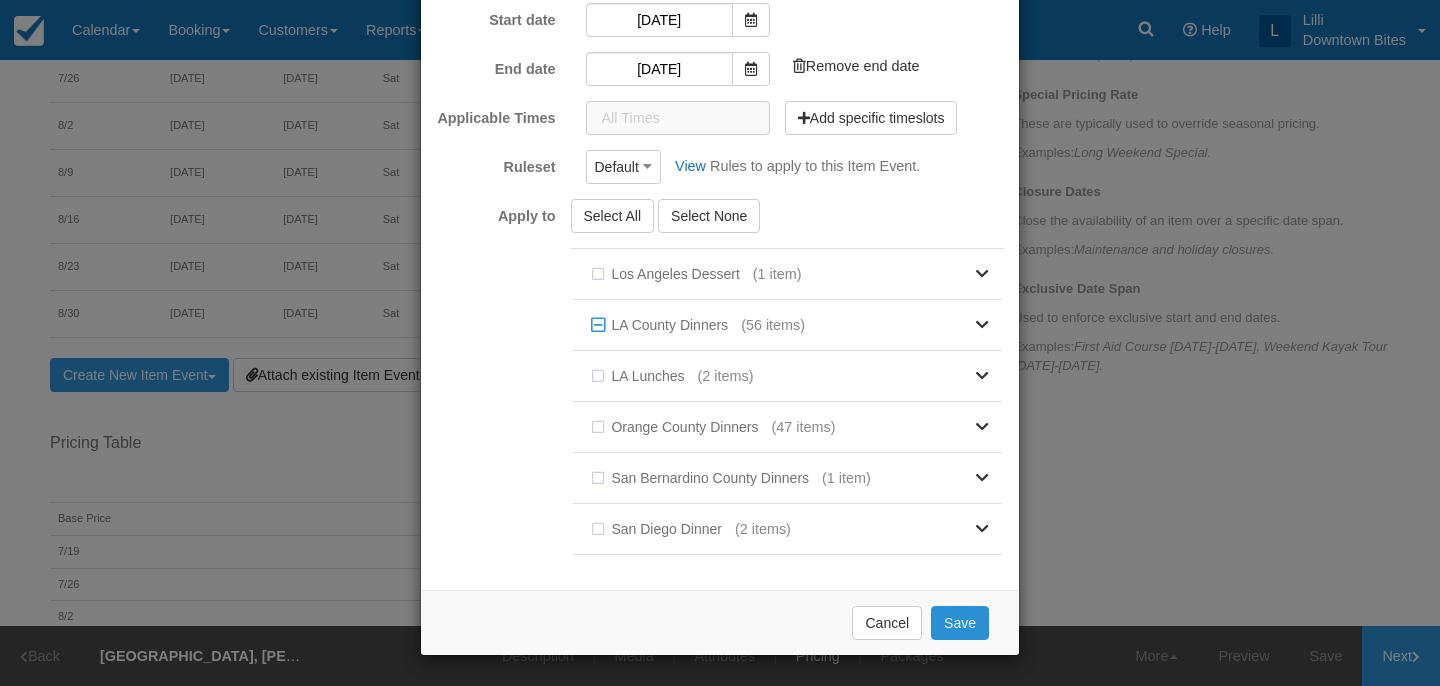 click on "Save" at bounding box center [960, 623] 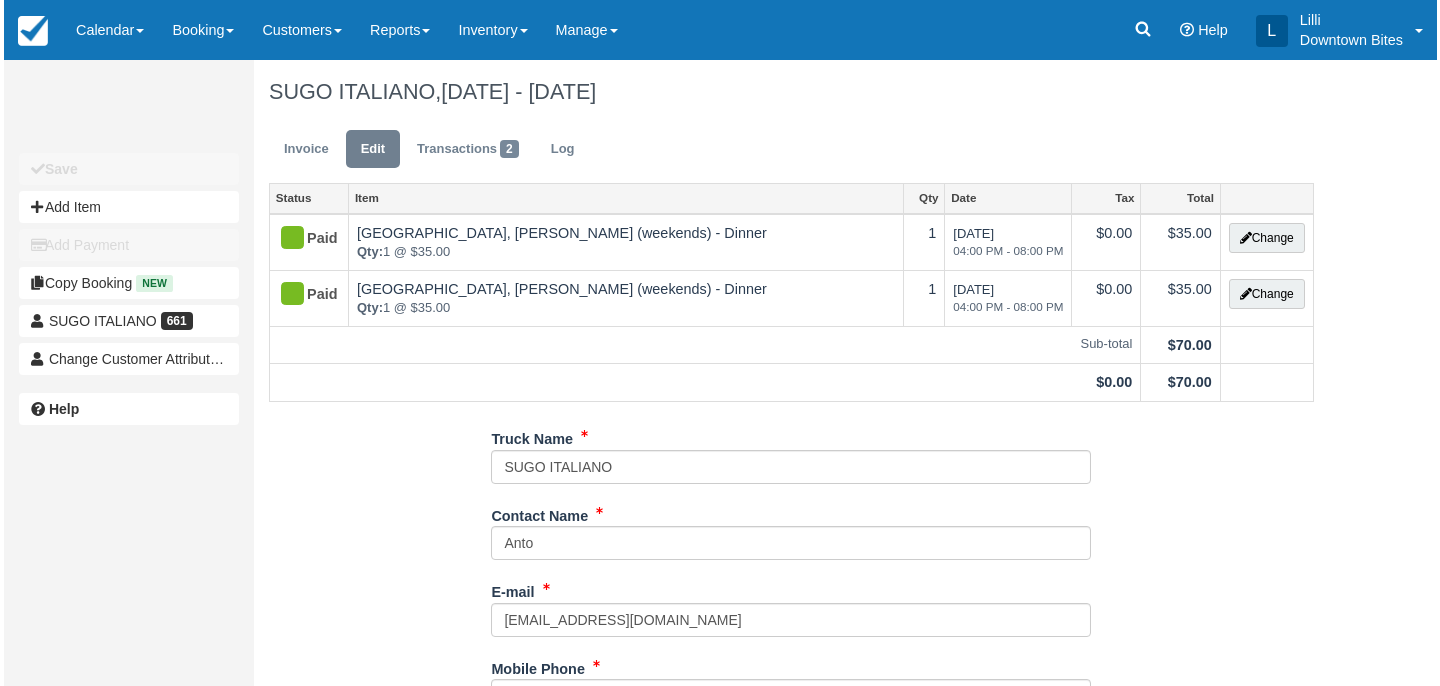 scroll, scrollTop: 0, scrollLeft: 0, axis: both 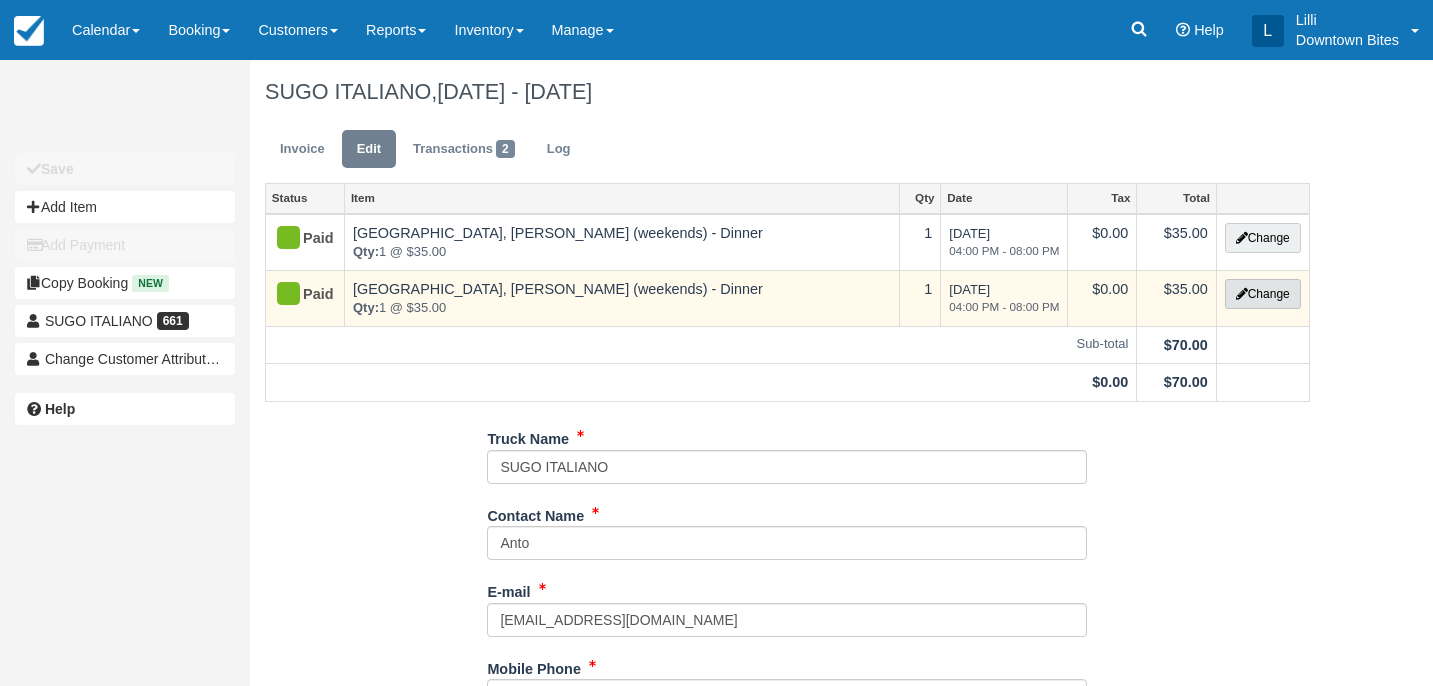 click at bounding box center (1242, 294) 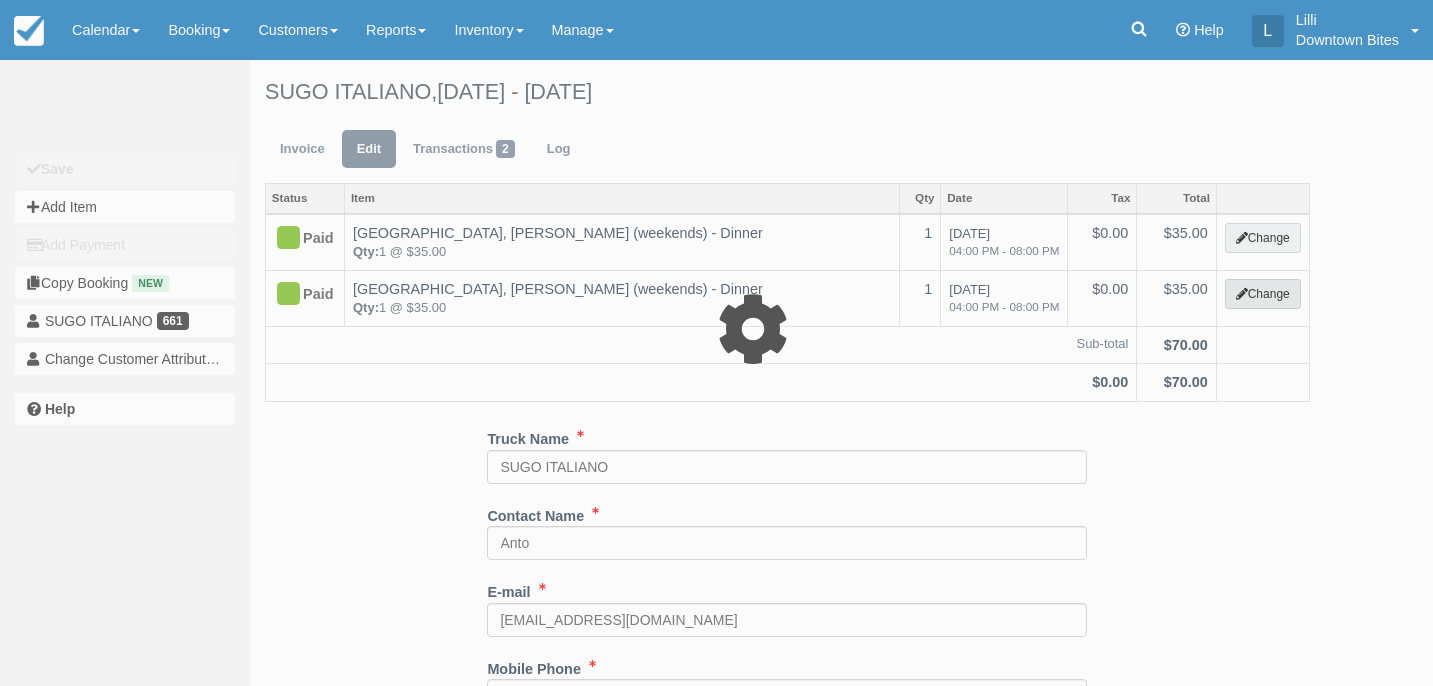 select on "2" 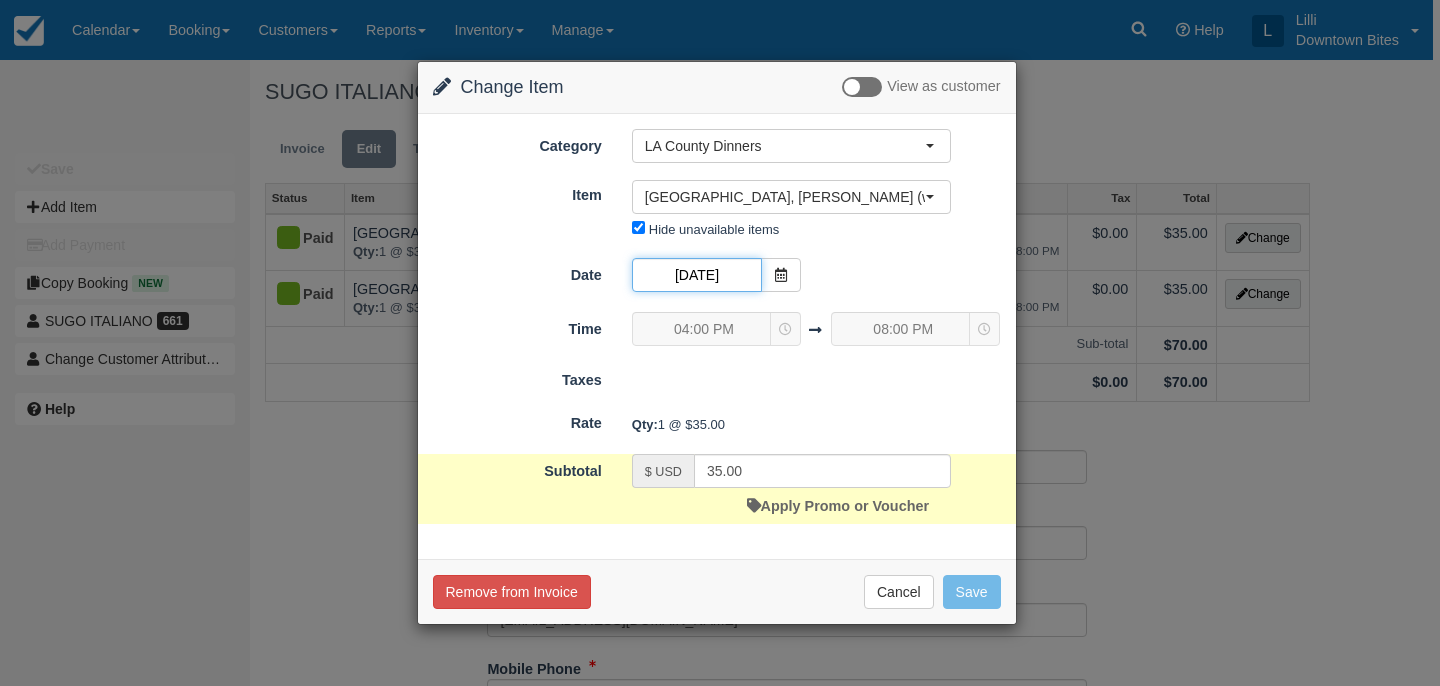 drag, startPoint x: 722, startPoint y: 277, endPoint x: 734, endPoint y: 278, distance: 12.0415945 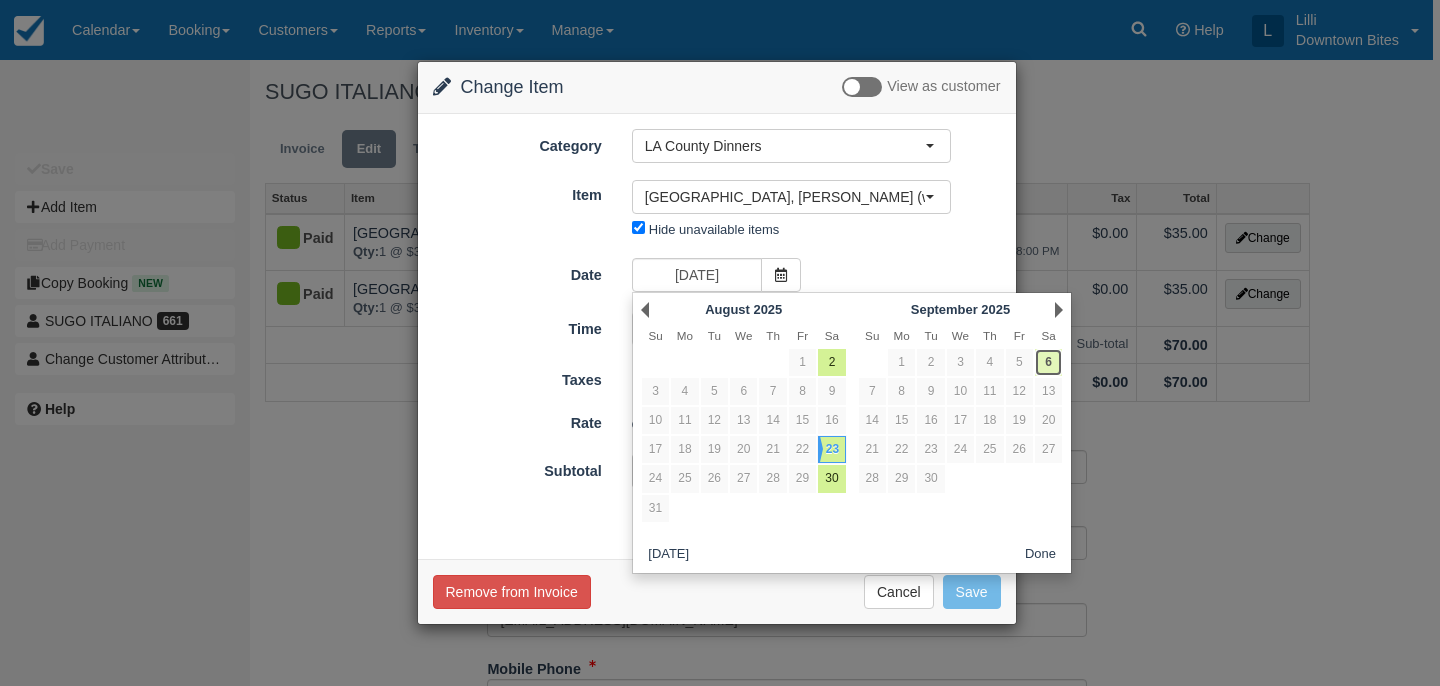 click on "6" at bounding box center [1048, 362] 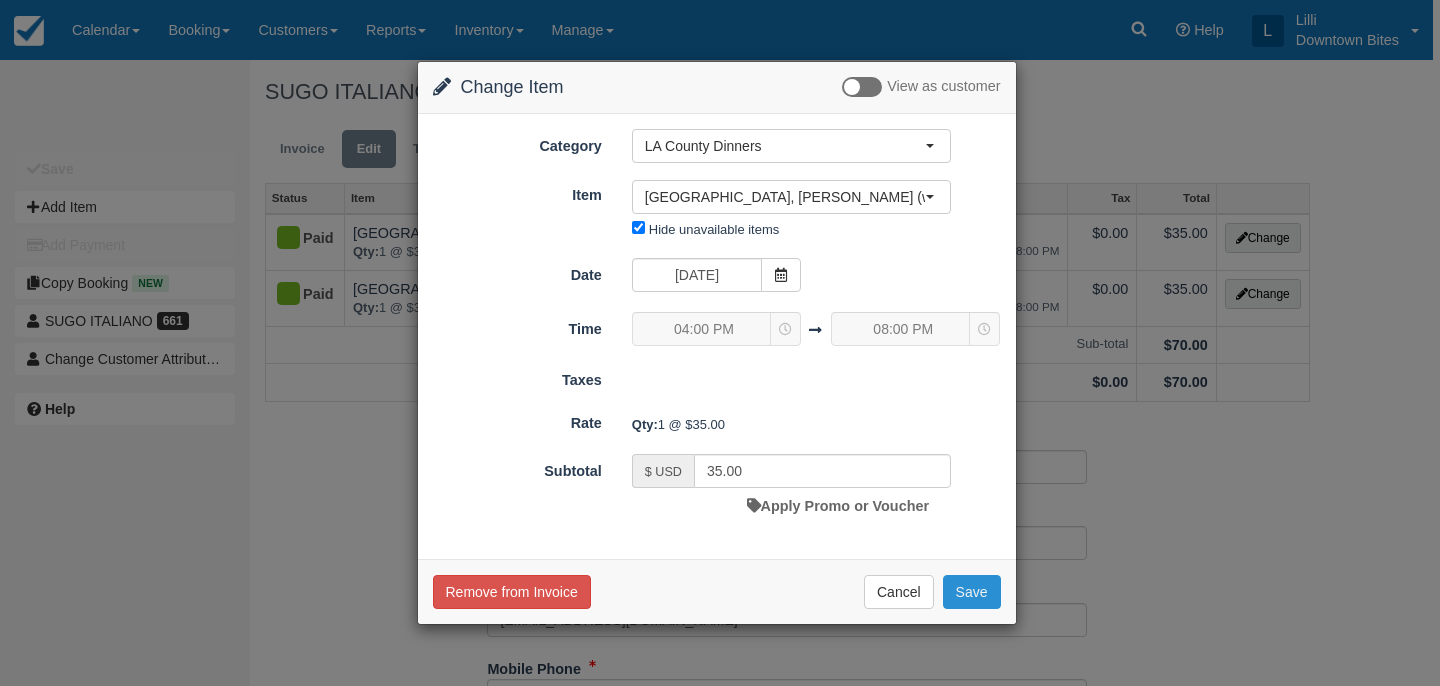 click on "Save" at bounding box center (972, 592) 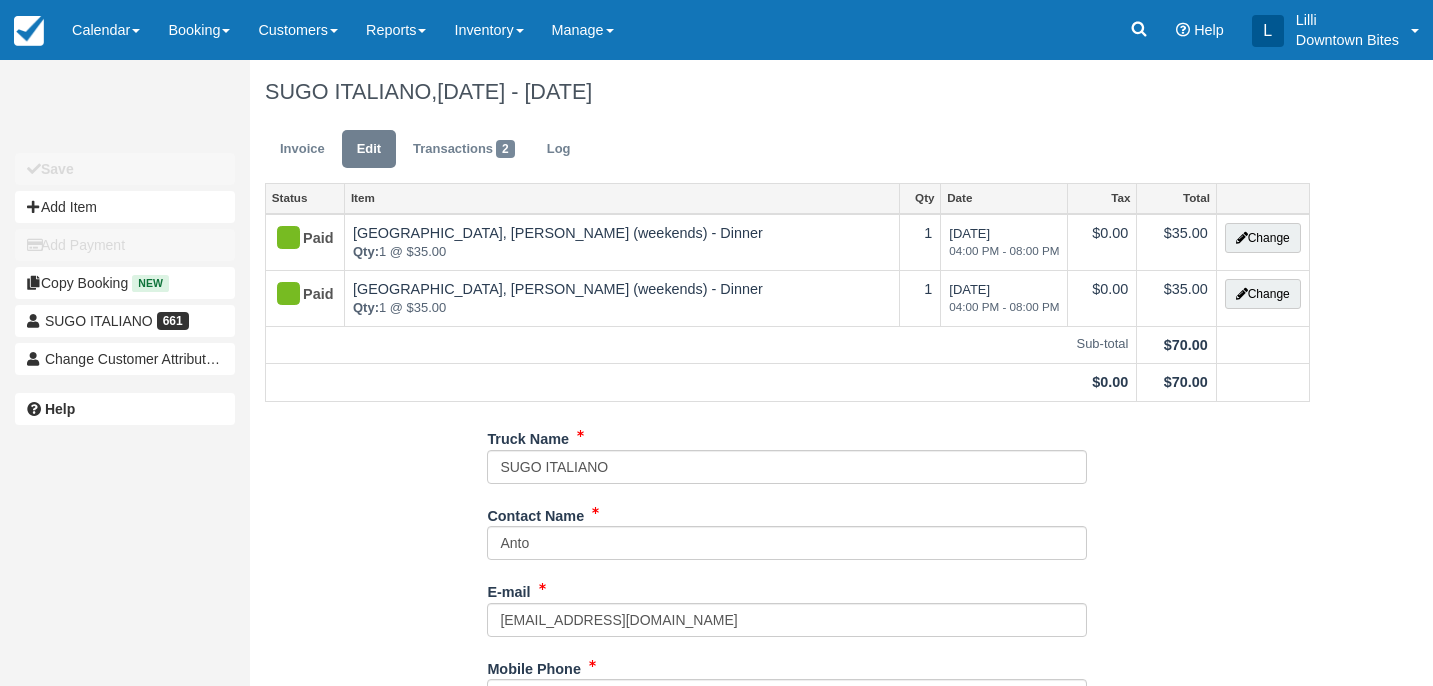 scroll, scrollTop: 0, scrollLeft: 0, axis: both 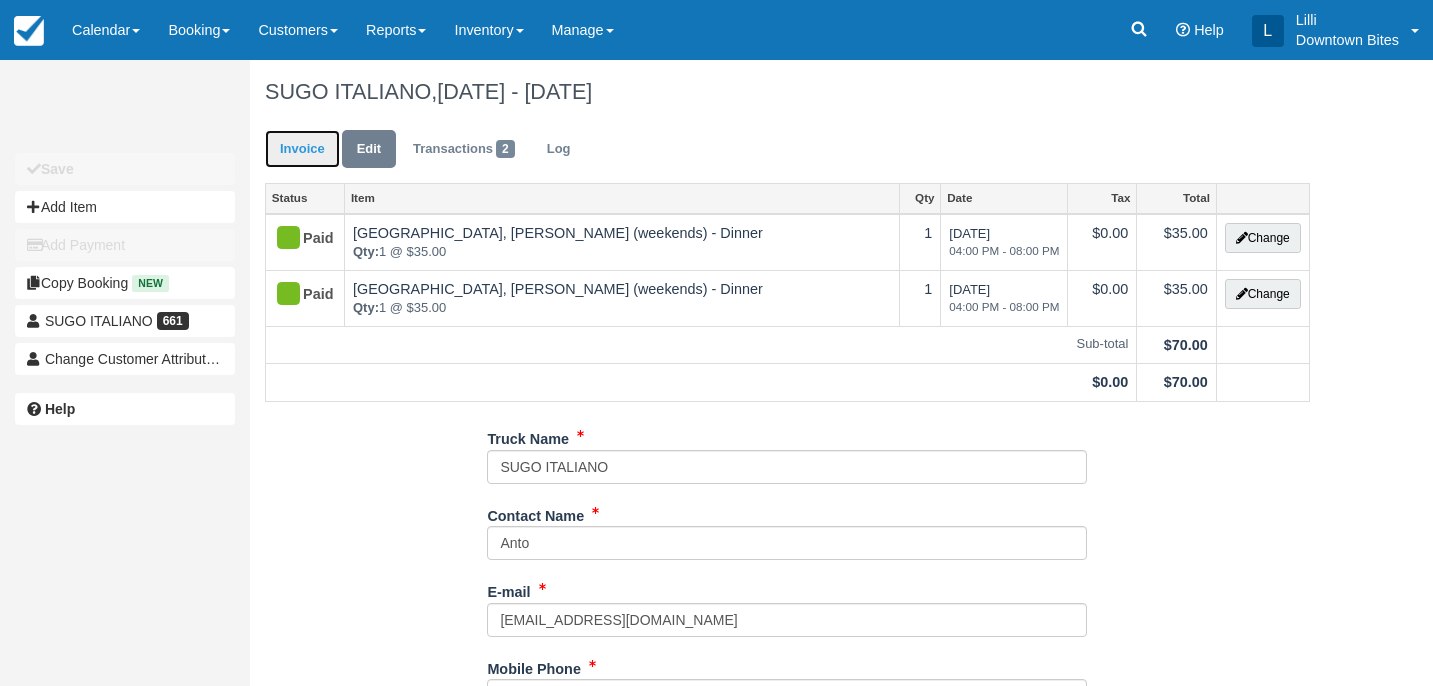 click on "Invoice" at bounding box center (302, 149) 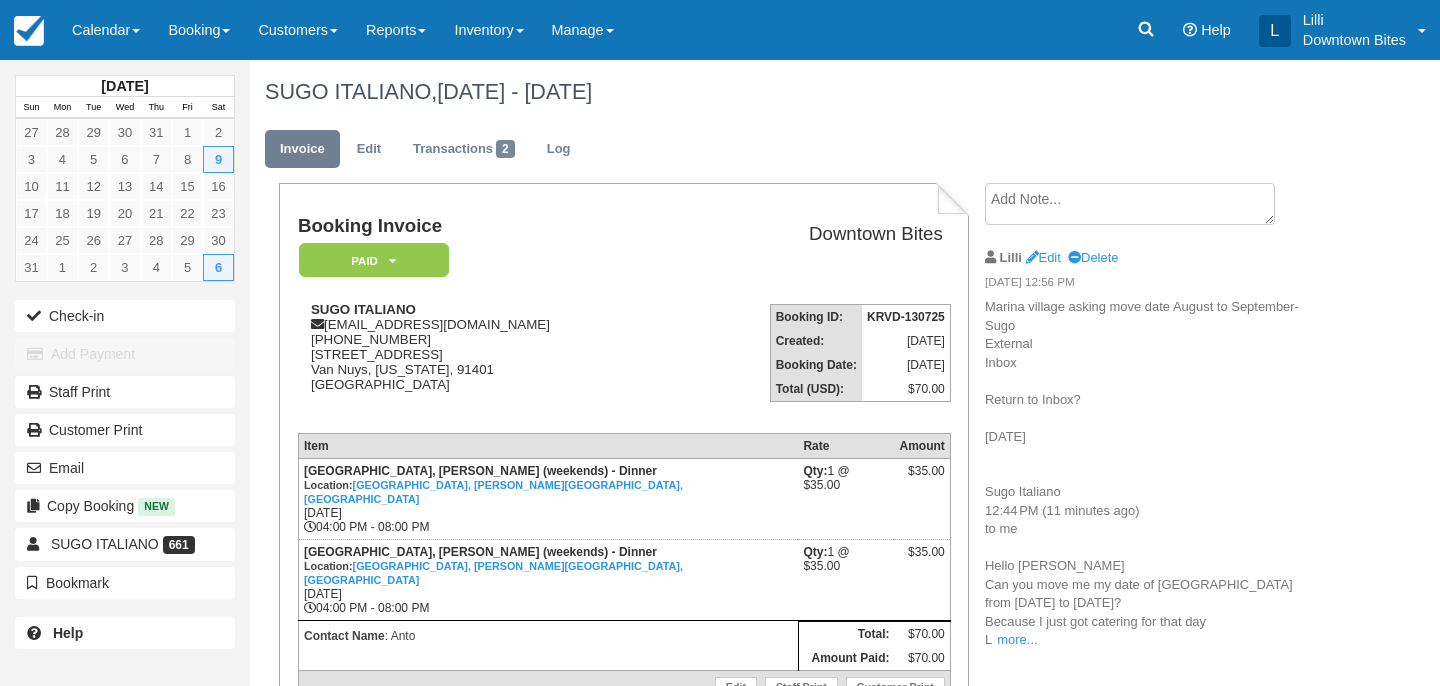 scroll, scrollTop: 0, scrollLeft: 0, axis: both 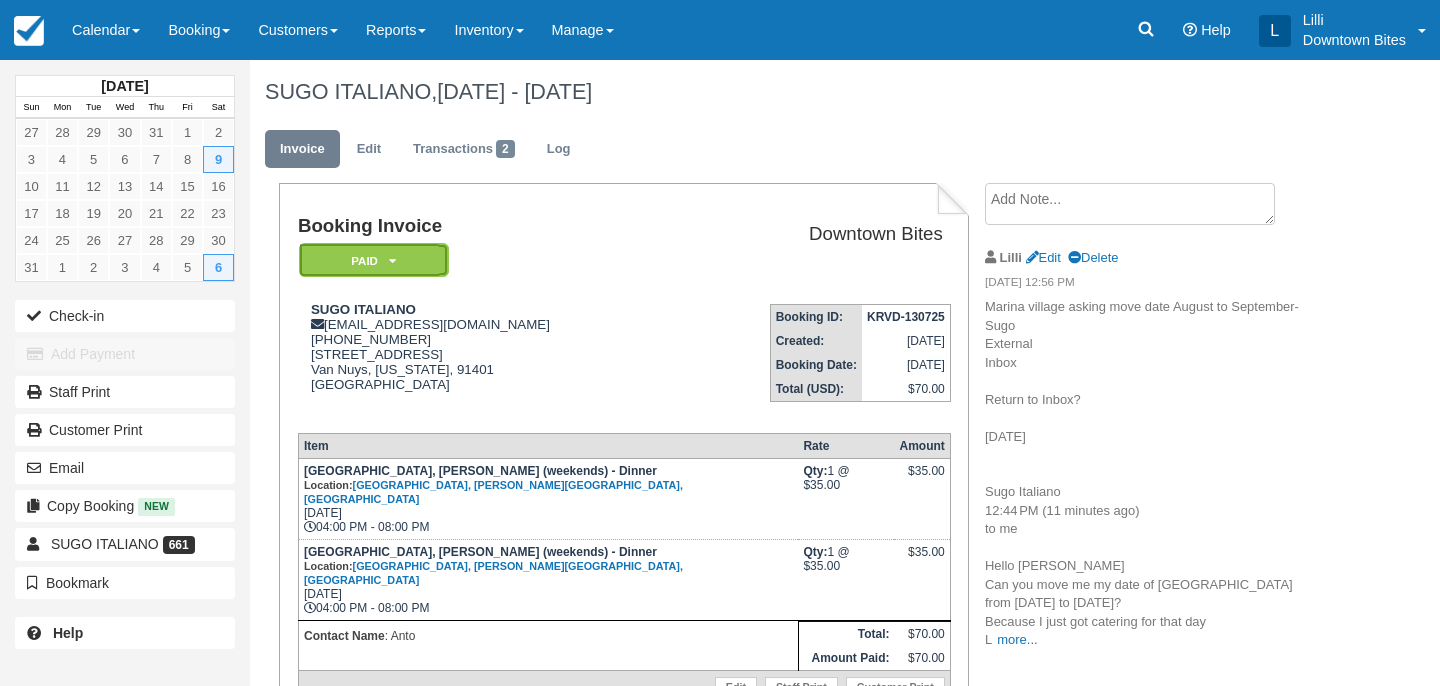 click on "Paid" at bounding box center (374, 260) 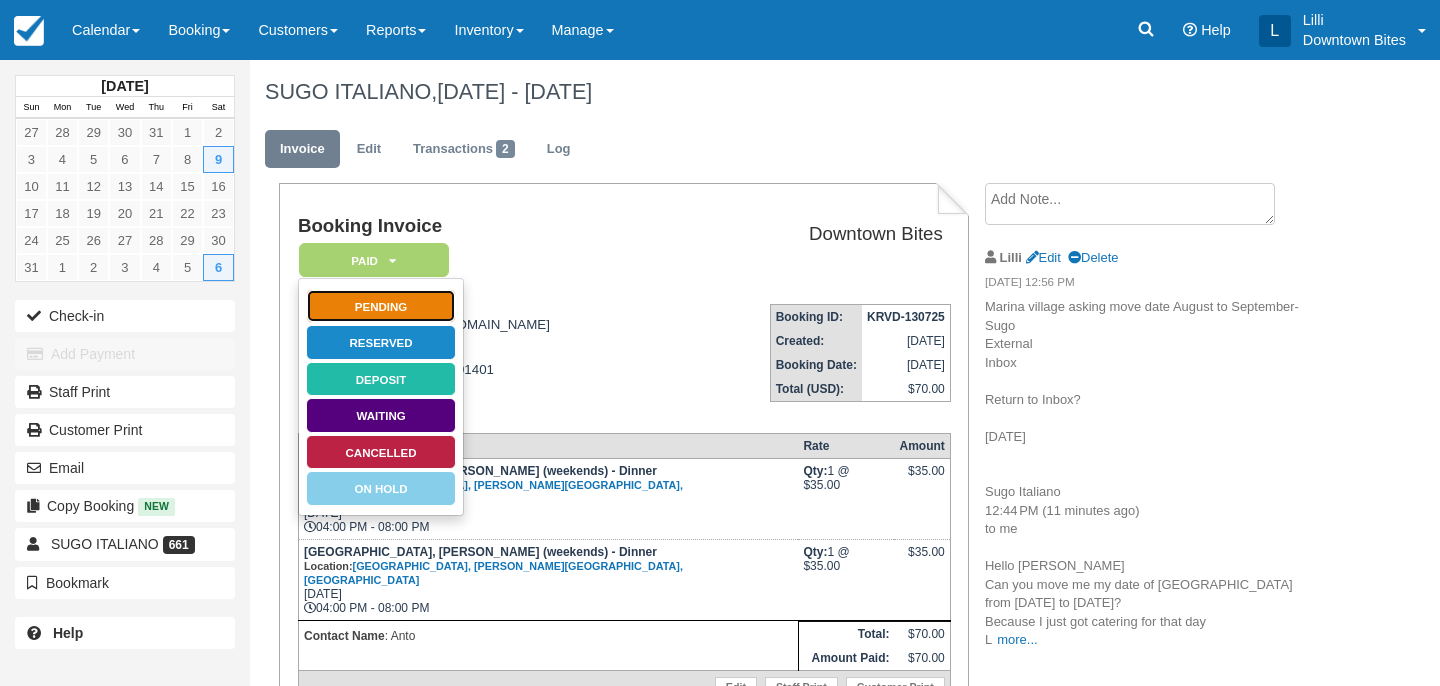 click on "Pending" at bounding box center [381, 306] 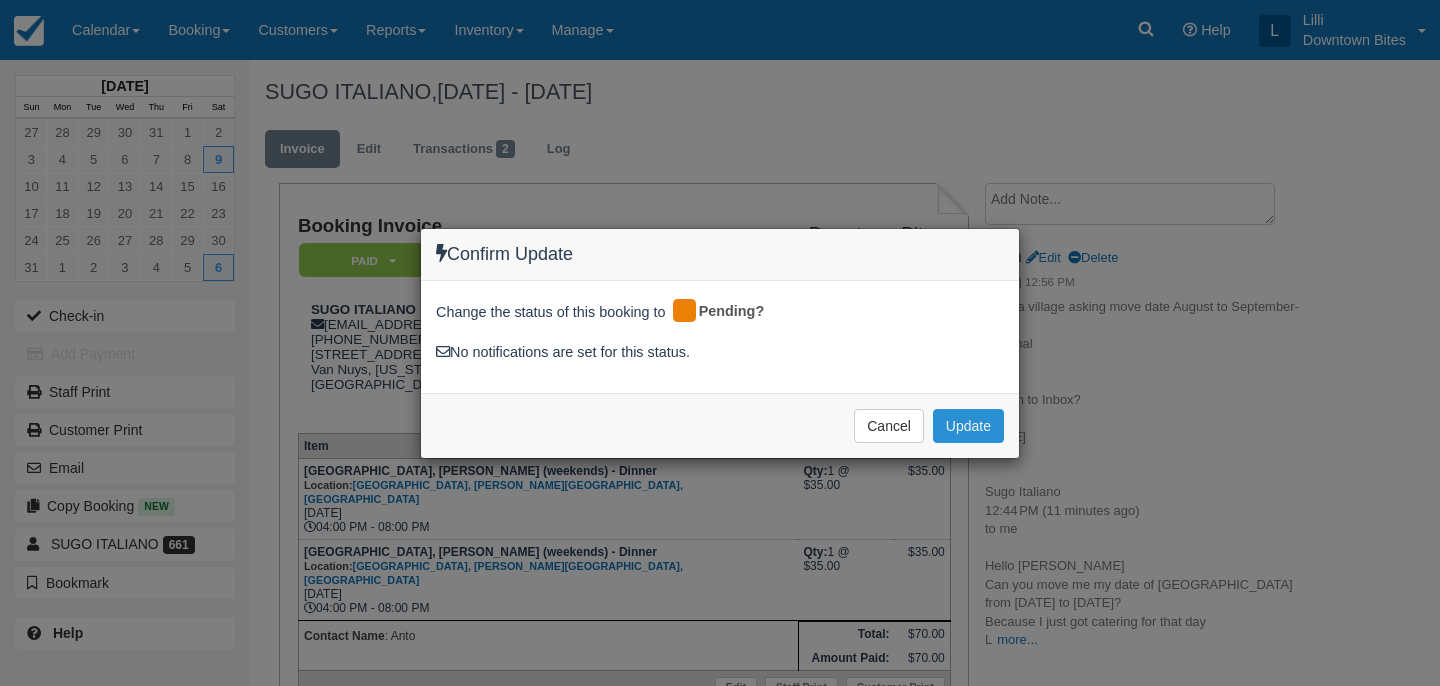 click on "Update" at bounding box center (968, 426) 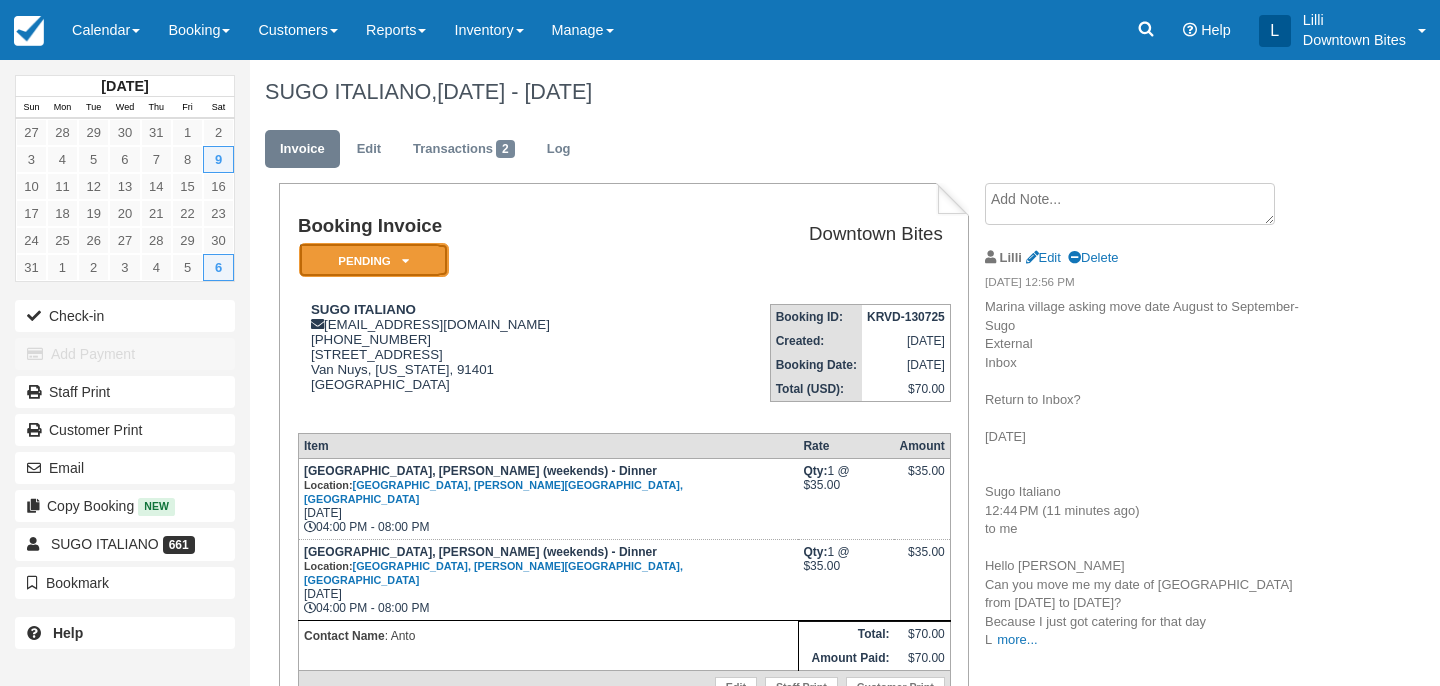 click on "Pending" at bounding box center (374, 260) 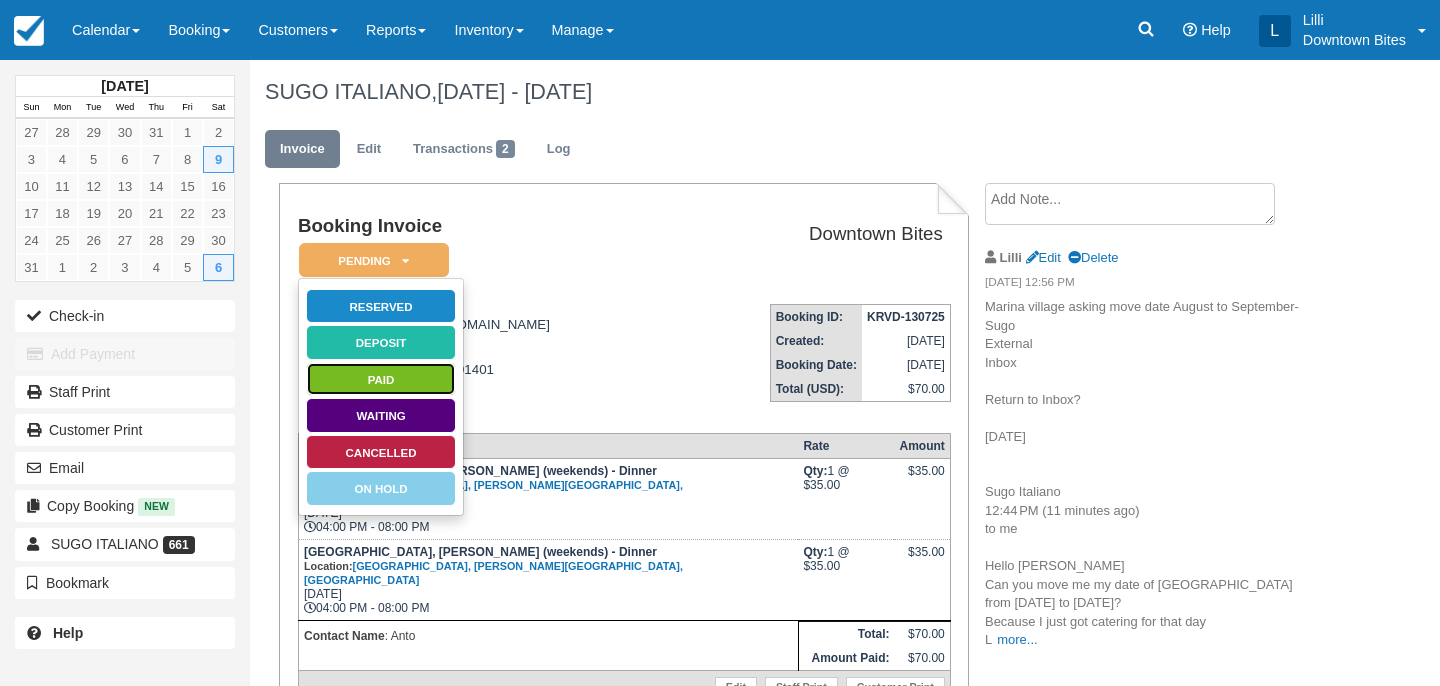 click on "Paid" at bounding box center (381, 379) 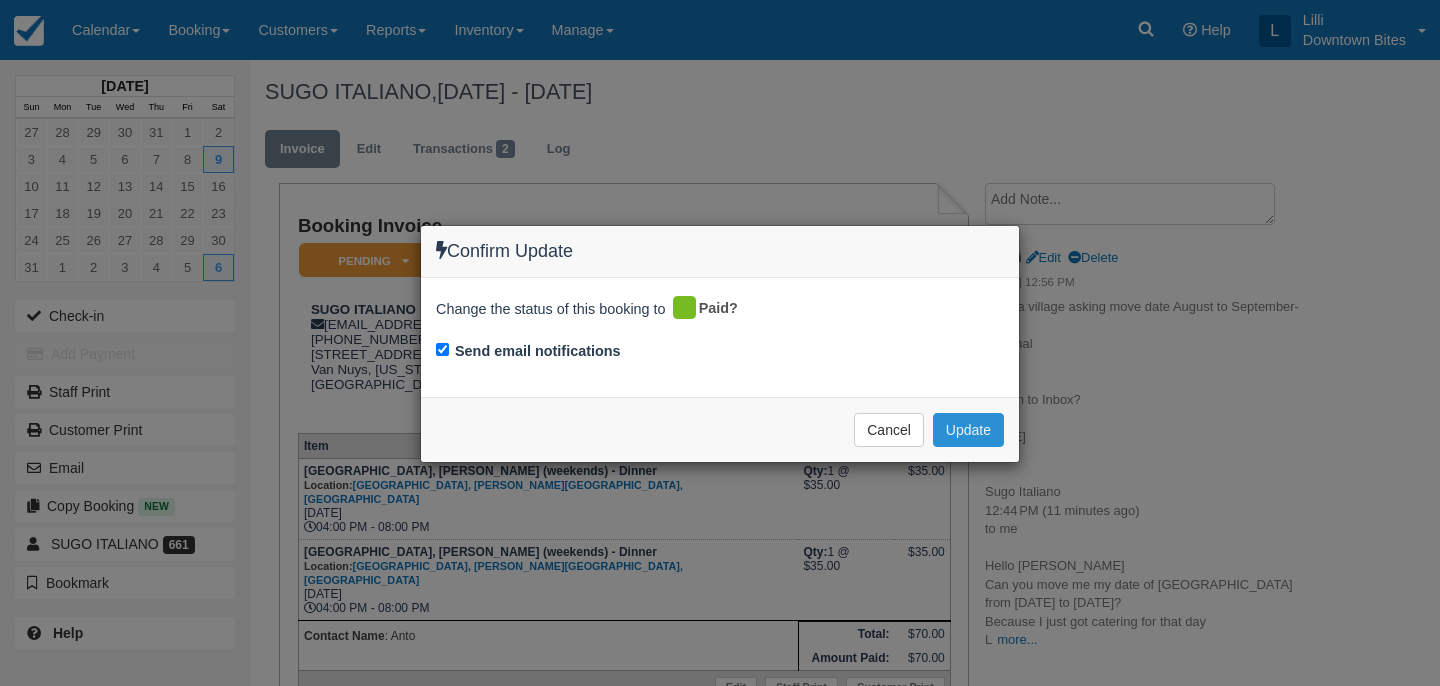 click on "Update" at bounding box center (968, 430) 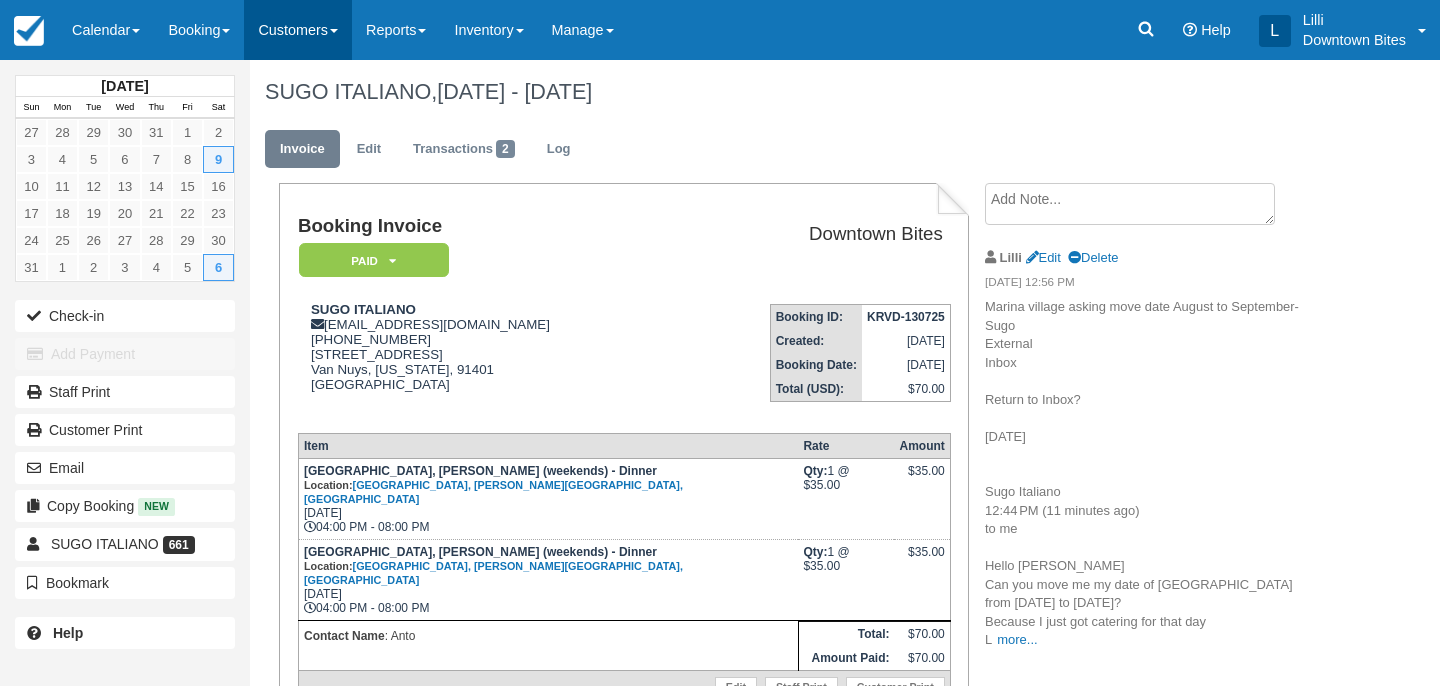 click on "Customers" at bounding box center [298, 30] 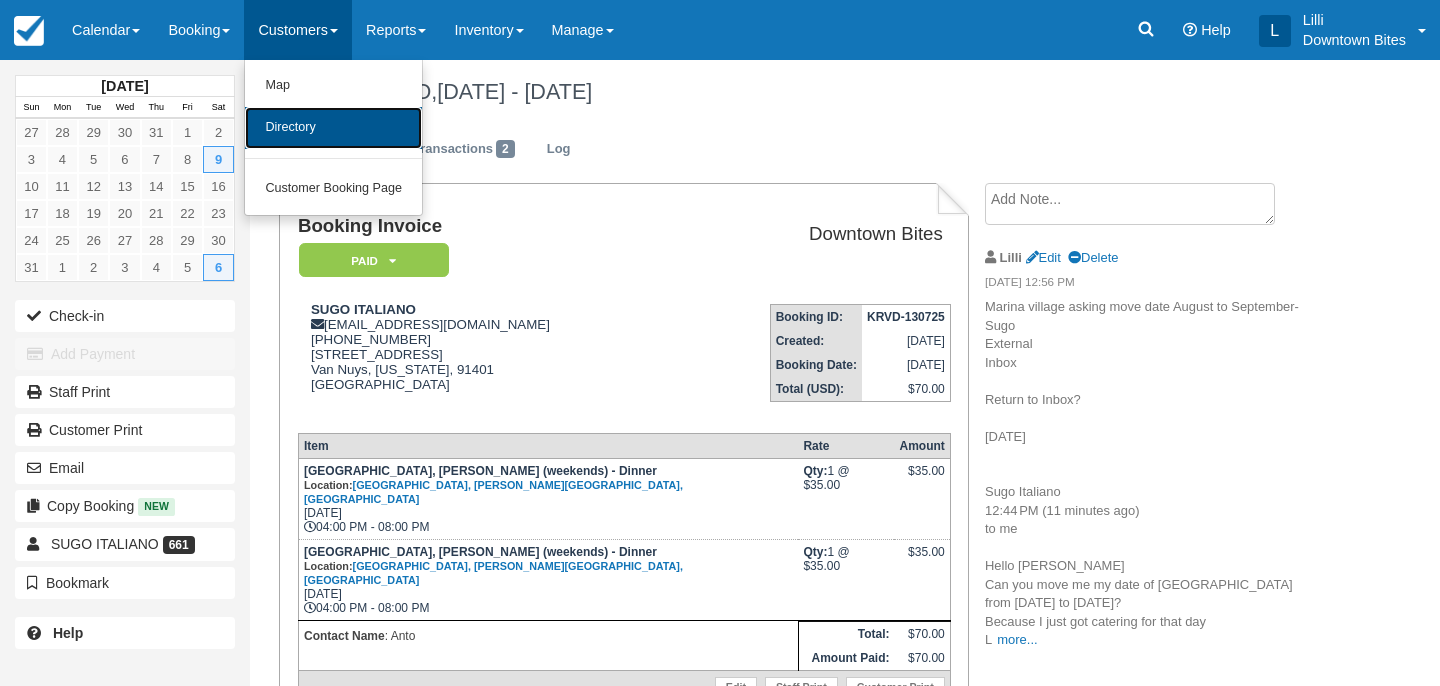 click on "Directory" at bounding box center (333, 128) 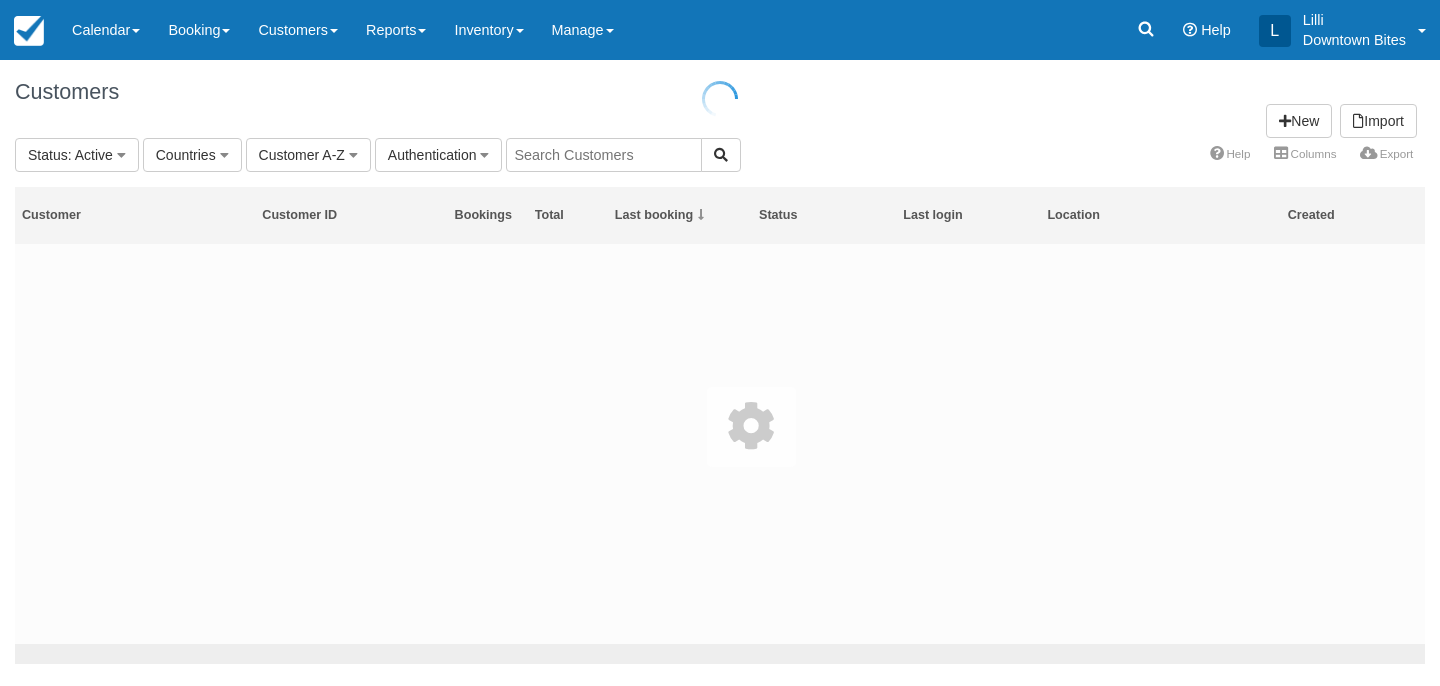 scroll, scrollTop: 0, scrollLeft: 0, axis: both 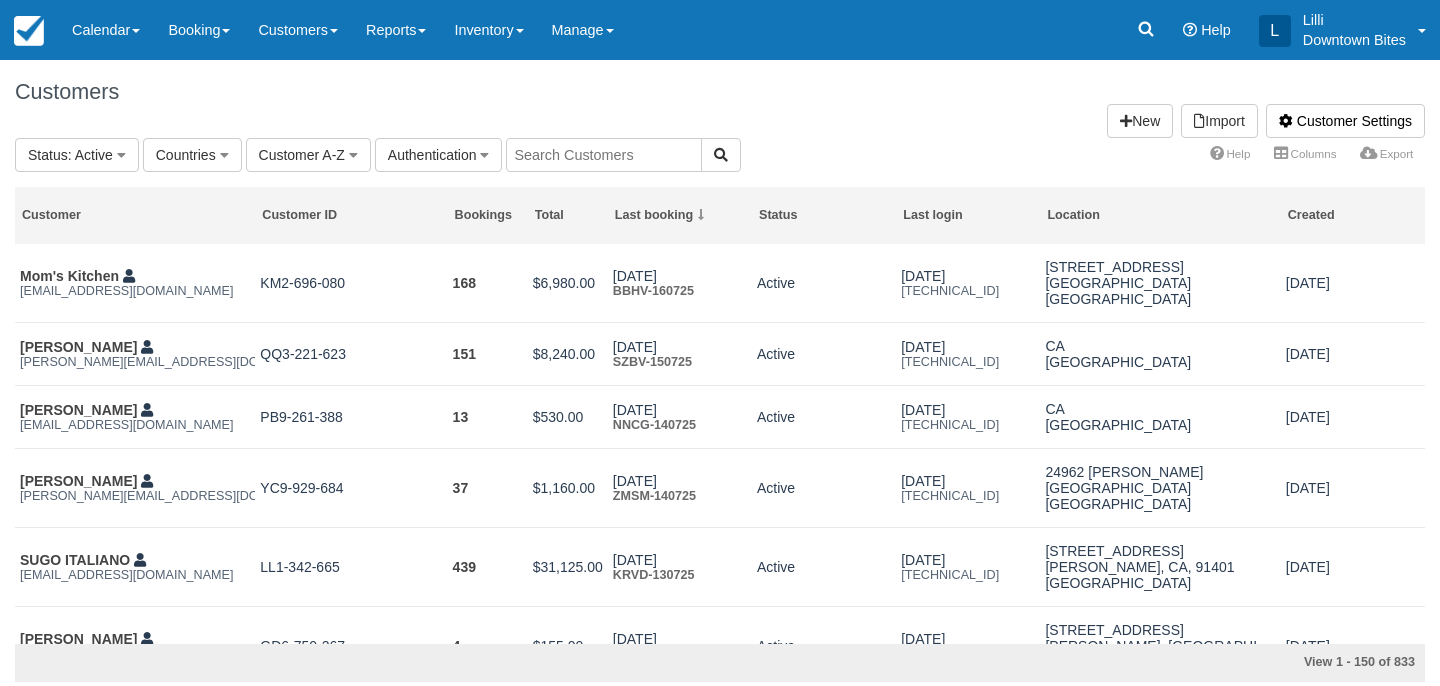 click at bounding box center [604, 155] 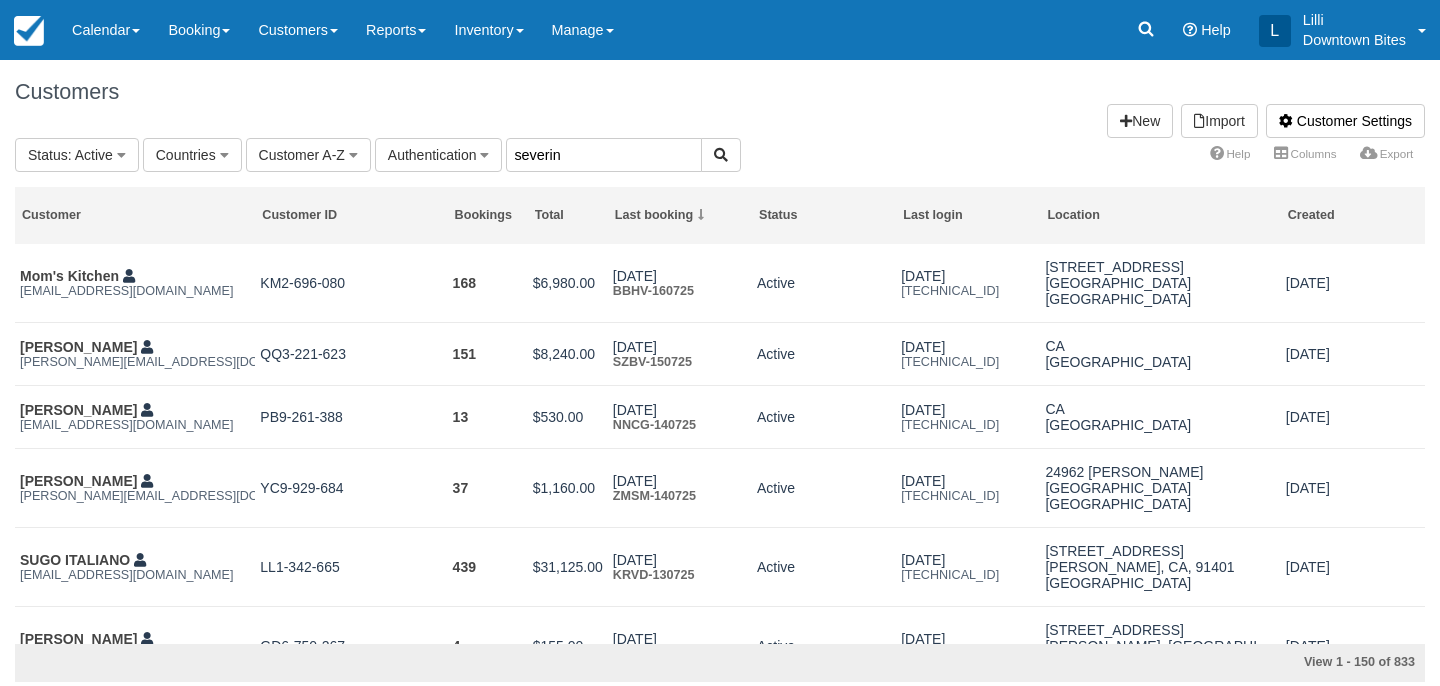 type on "severin" 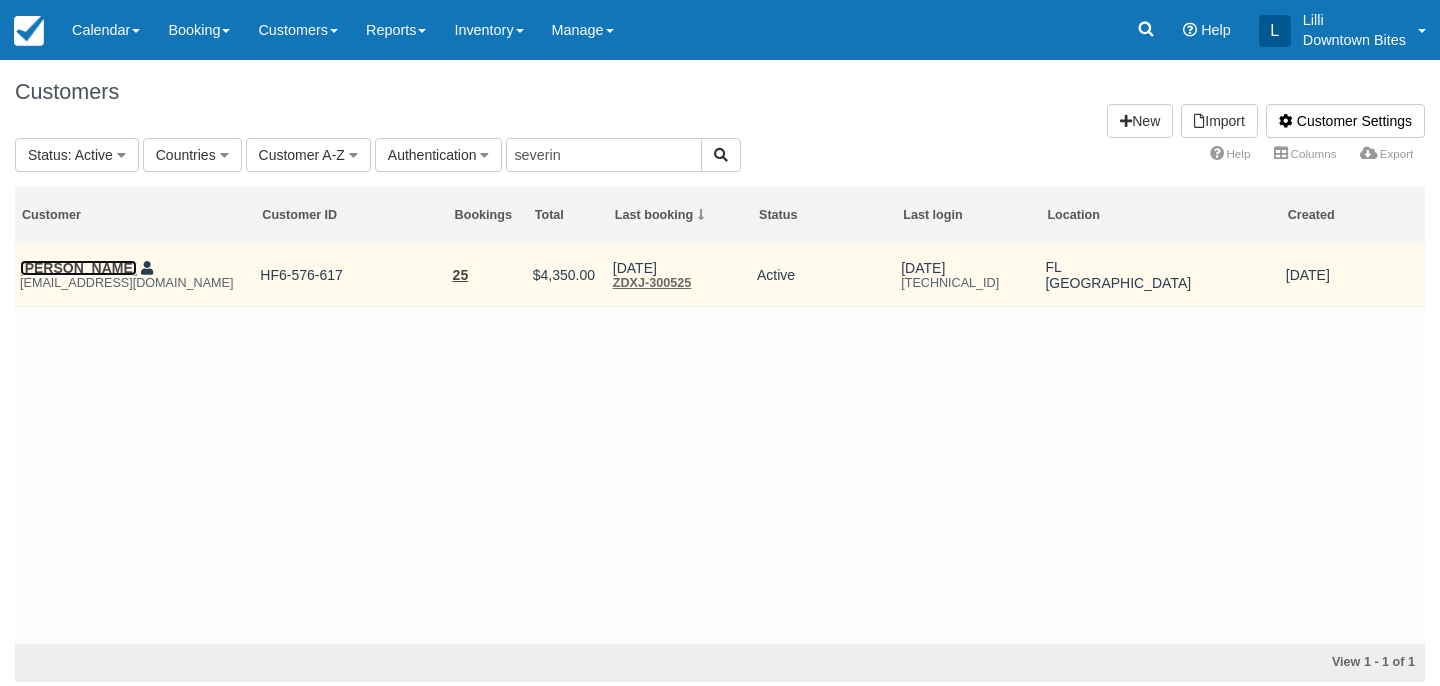click on "Severin Stone" at bounding box center [78, 268] 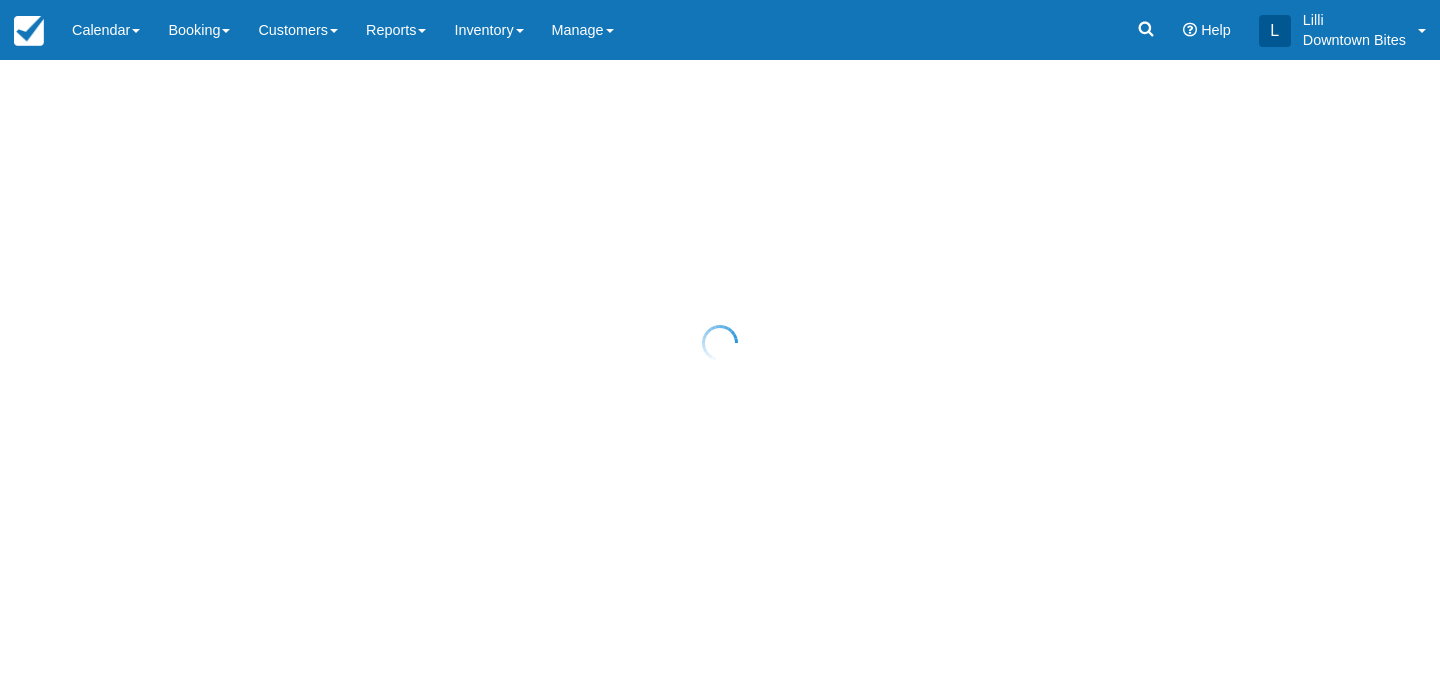 scroll, scrollTop: 0, scrollLeft: 0, axis: both 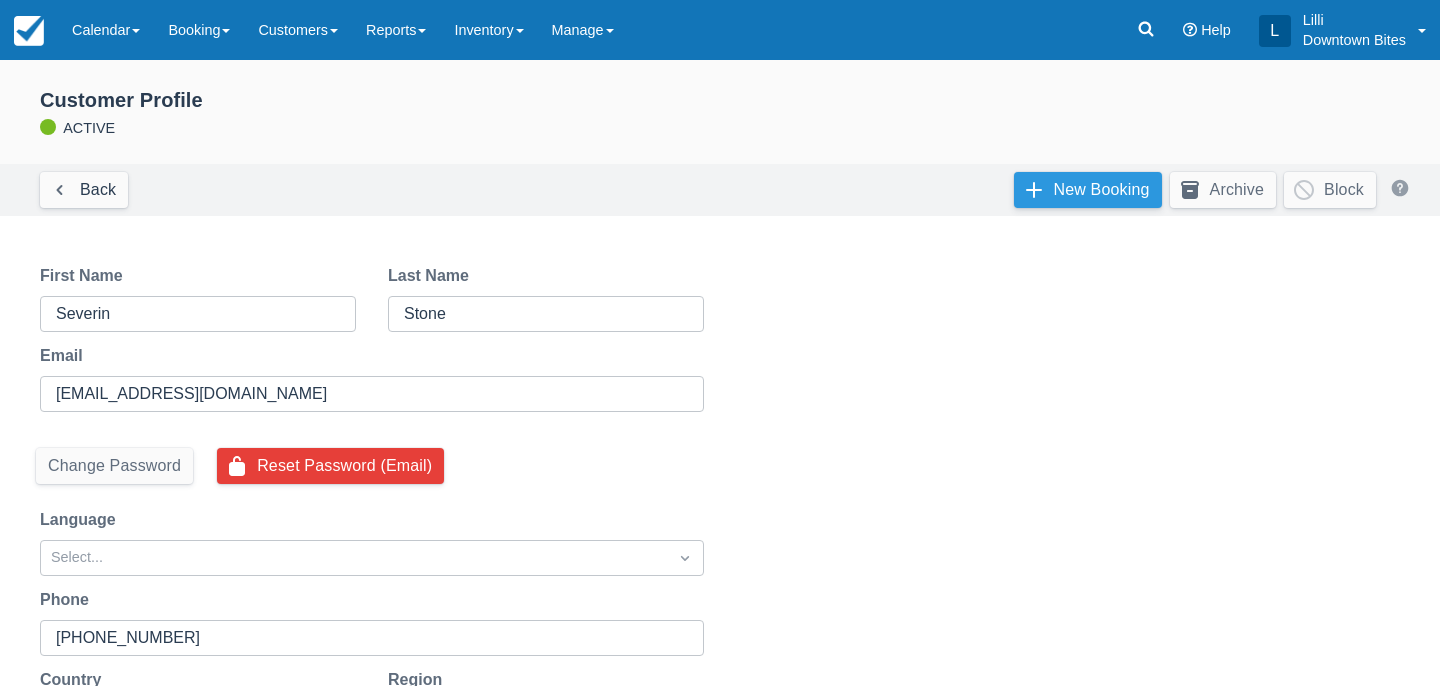 click on "New Booking" at bounding box center [1088, 190] 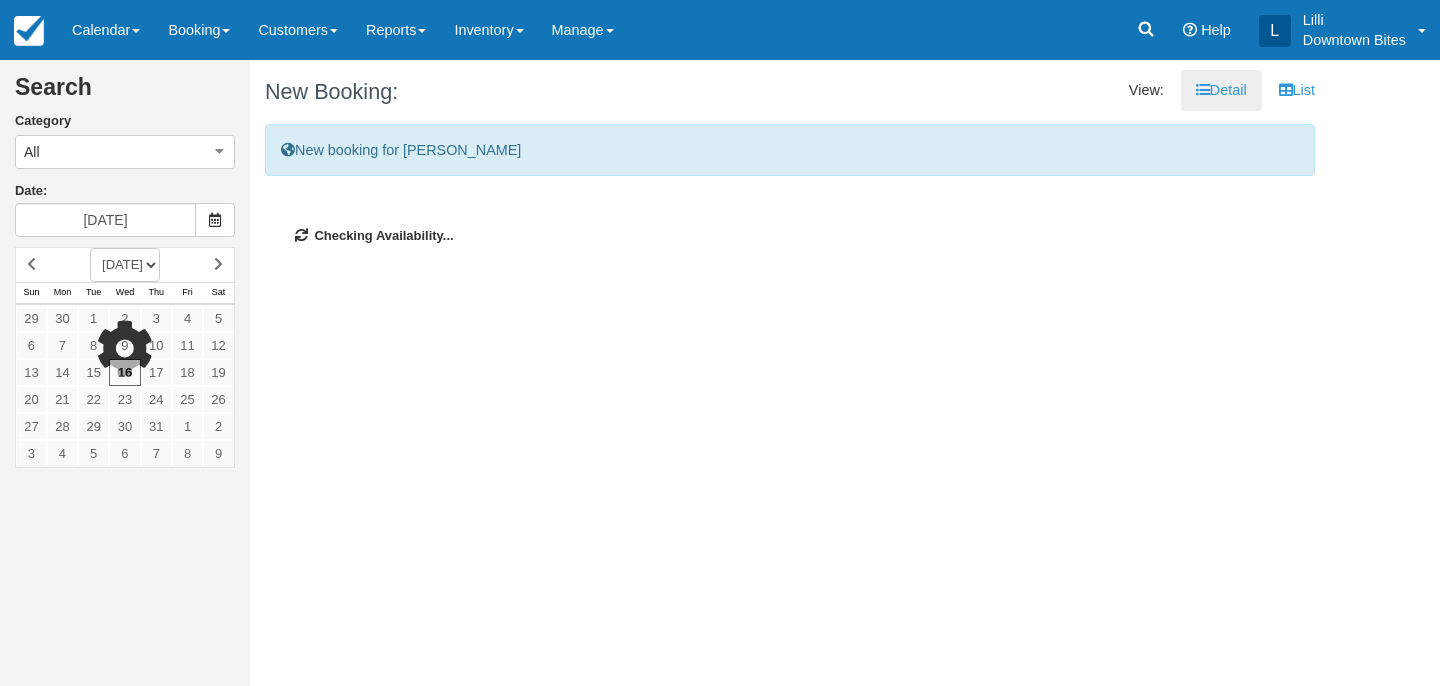 scroll, scrollTop: 0, scrollLeft: 0, axis: both 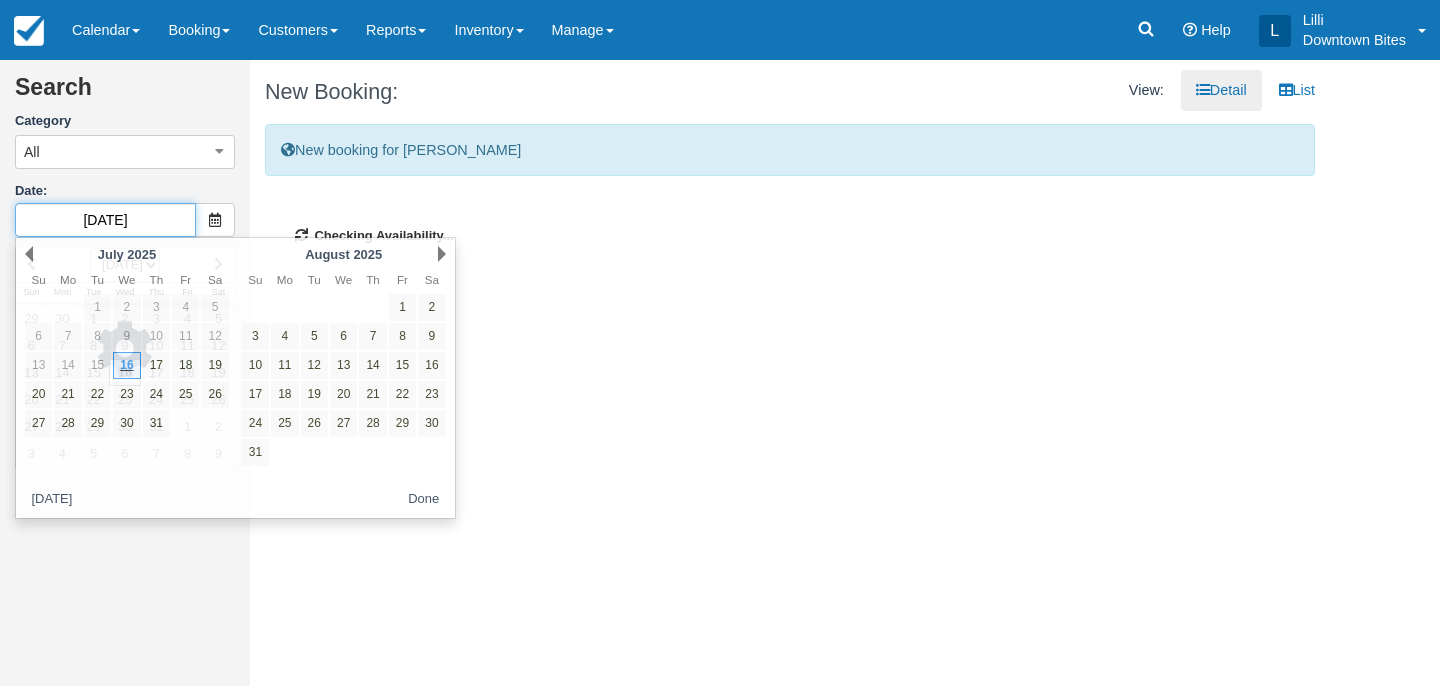 click on "[DATE]" at bounding box center (105, 220) 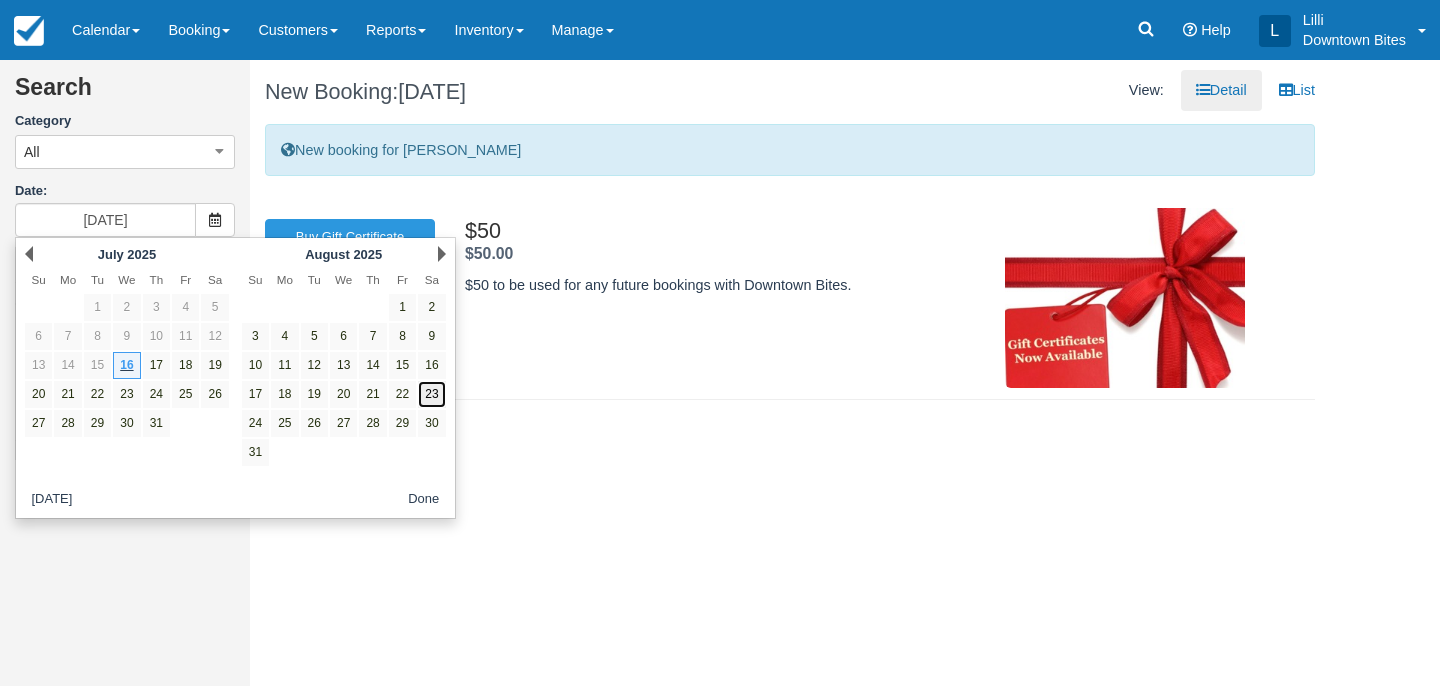 click on "23" at bounding box center (431, 394) 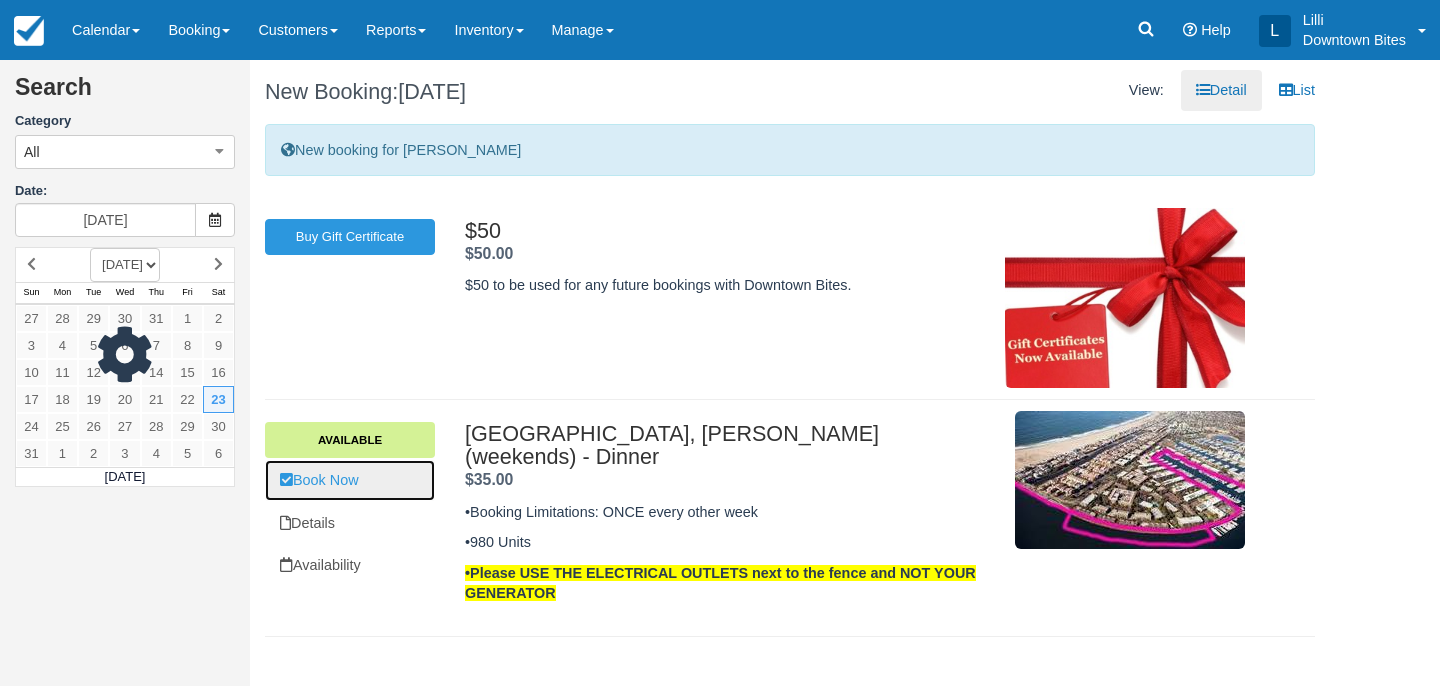 click on "Book Now" at bounding box center (350, 480) 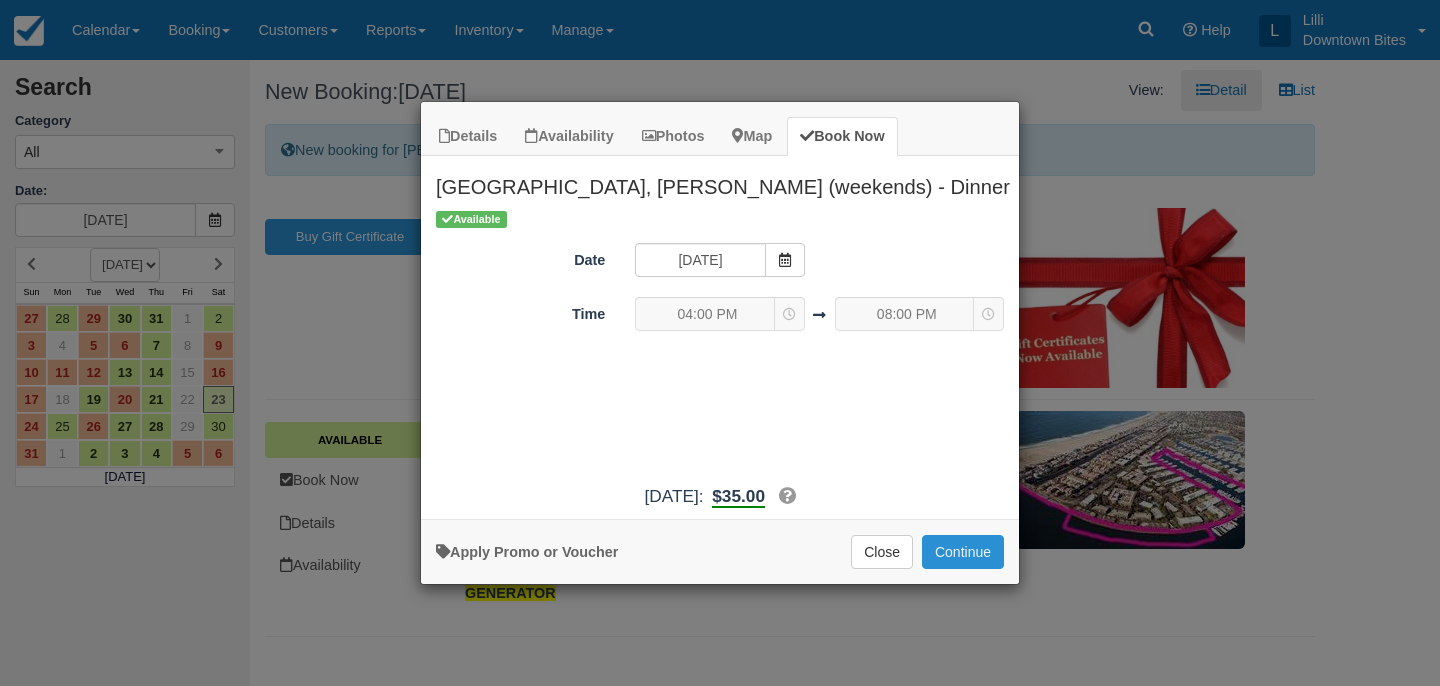 click on "Continue" at bounding box center (963, 552) 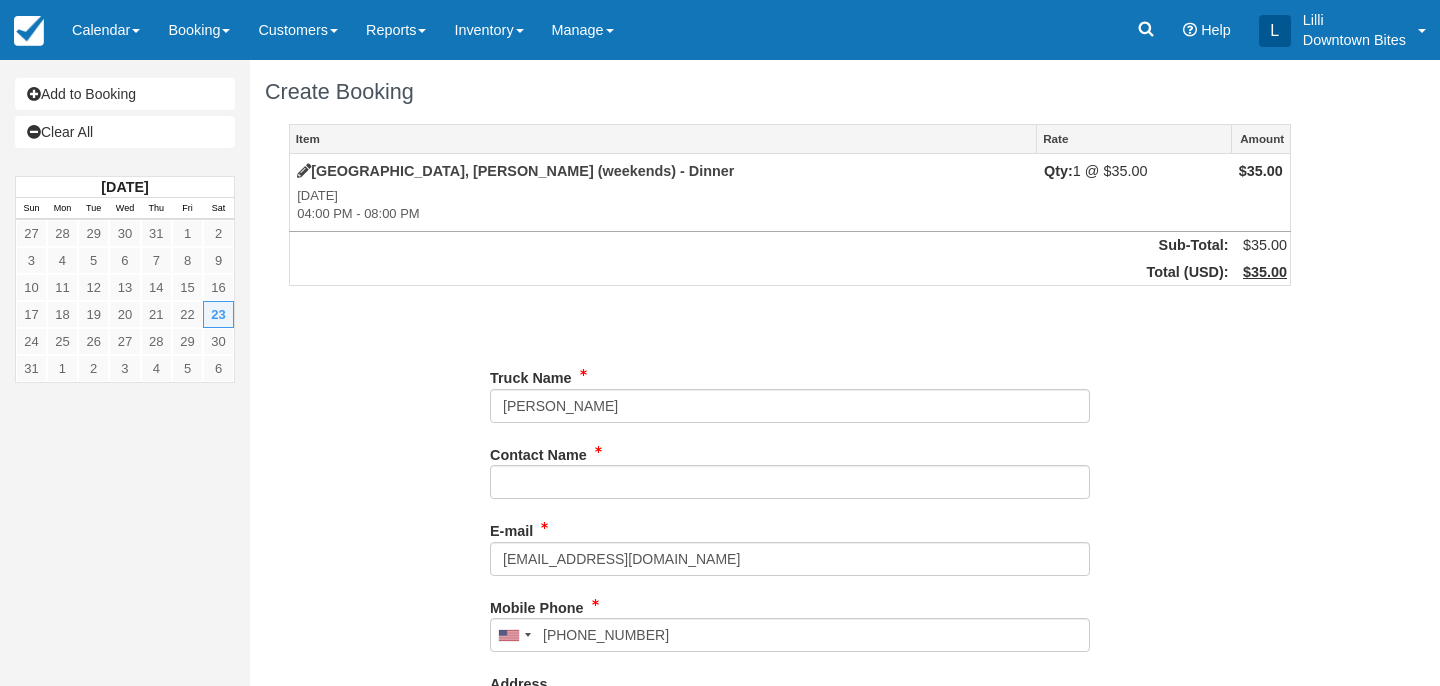 scroll, scrollTop: 0, scrollLeft: 0, axis: both 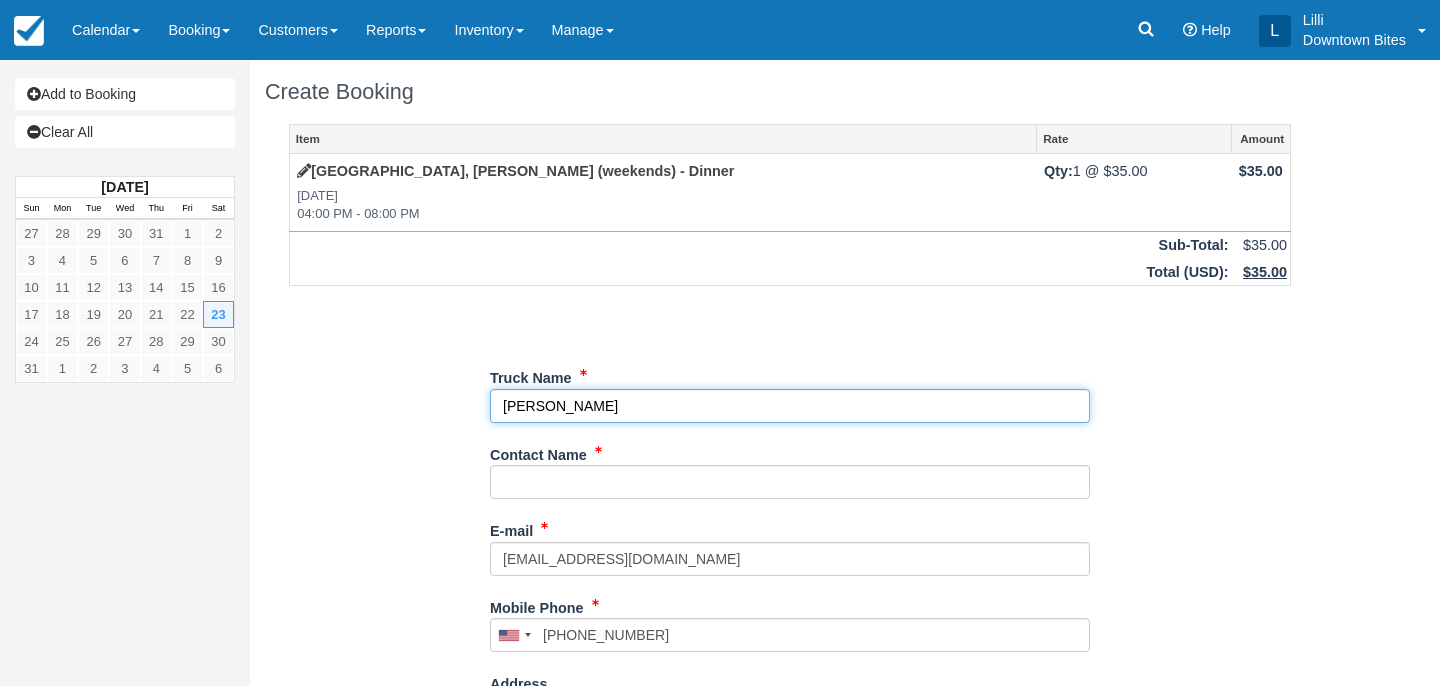 drag, startPoint x: 609, startPoint y: 405, endPoint x: 346, endPoint y: 401, distance: 263.03043 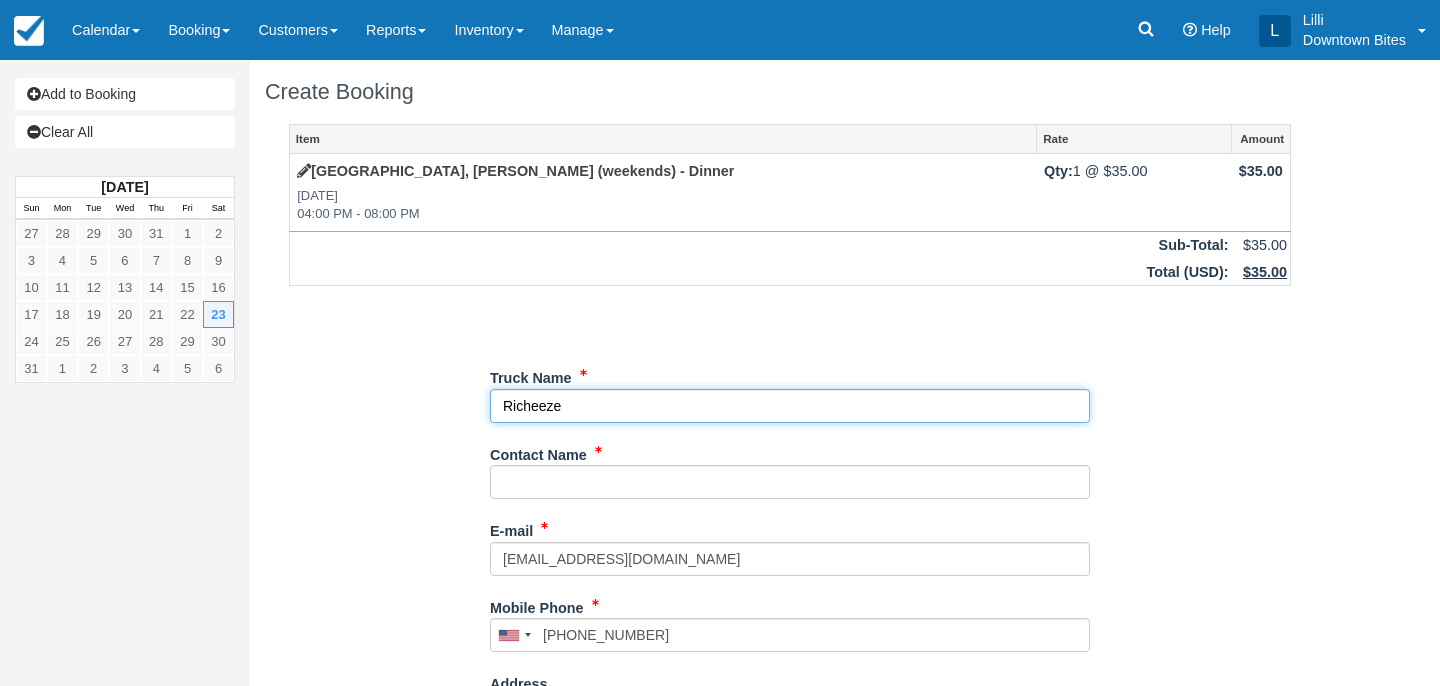 type on "Richeeze" 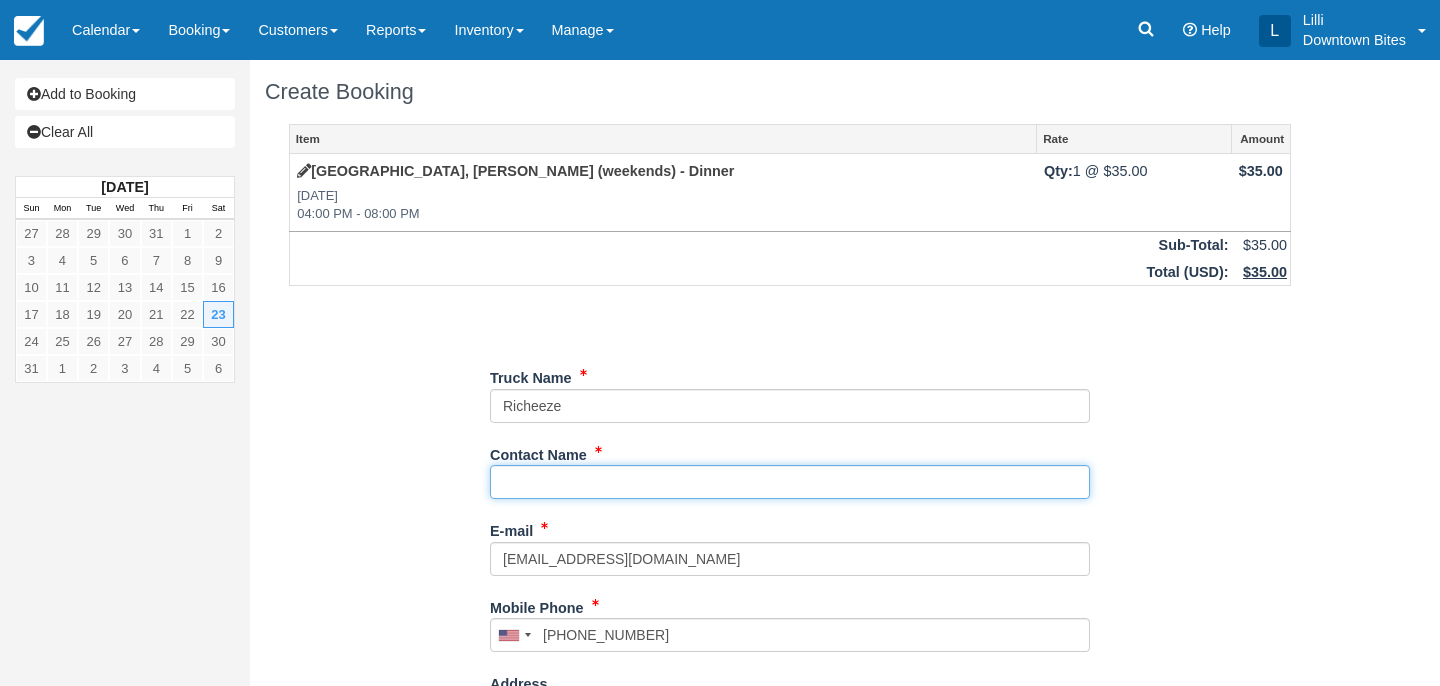 paste on "[PERSON_NAME]" 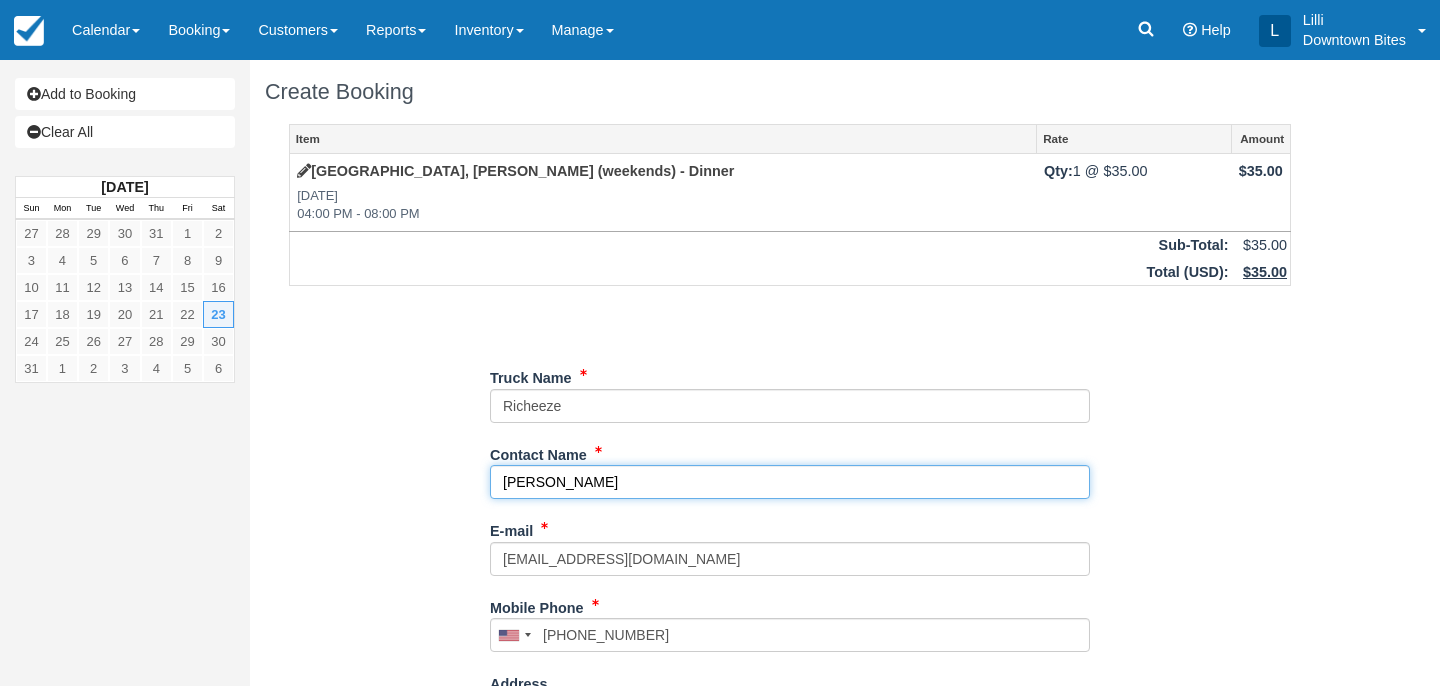 type on "[PERSON_NAME]" 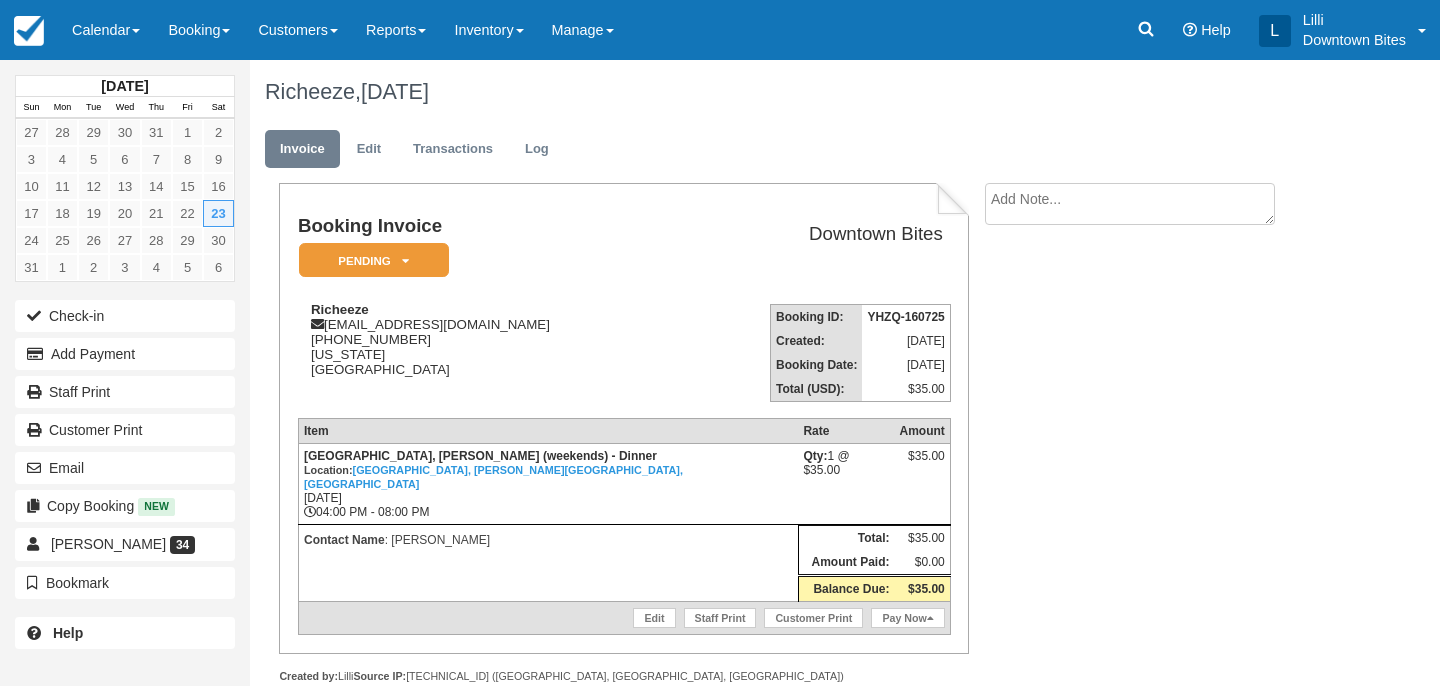 scroll, scrollTop: 0, scrollLeft: 0, axis: both 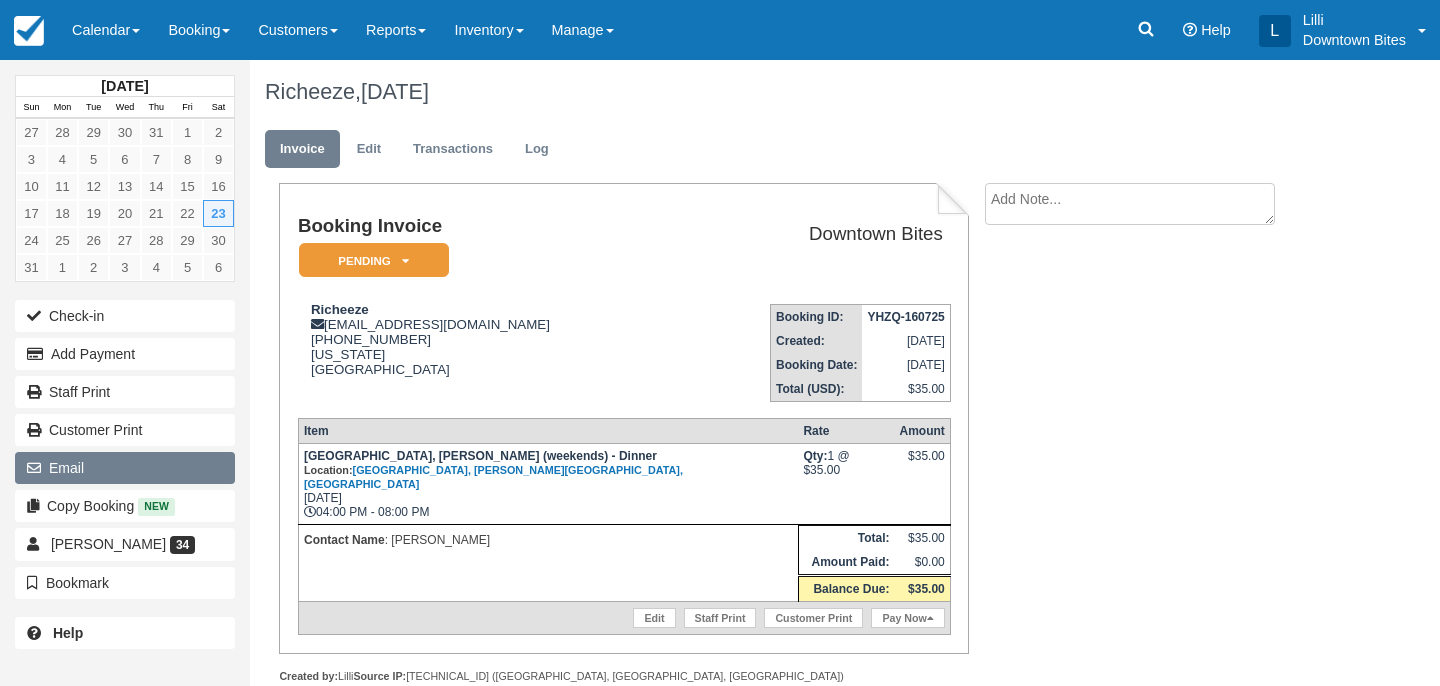 click on "Email" at bounding box center (125, 468) 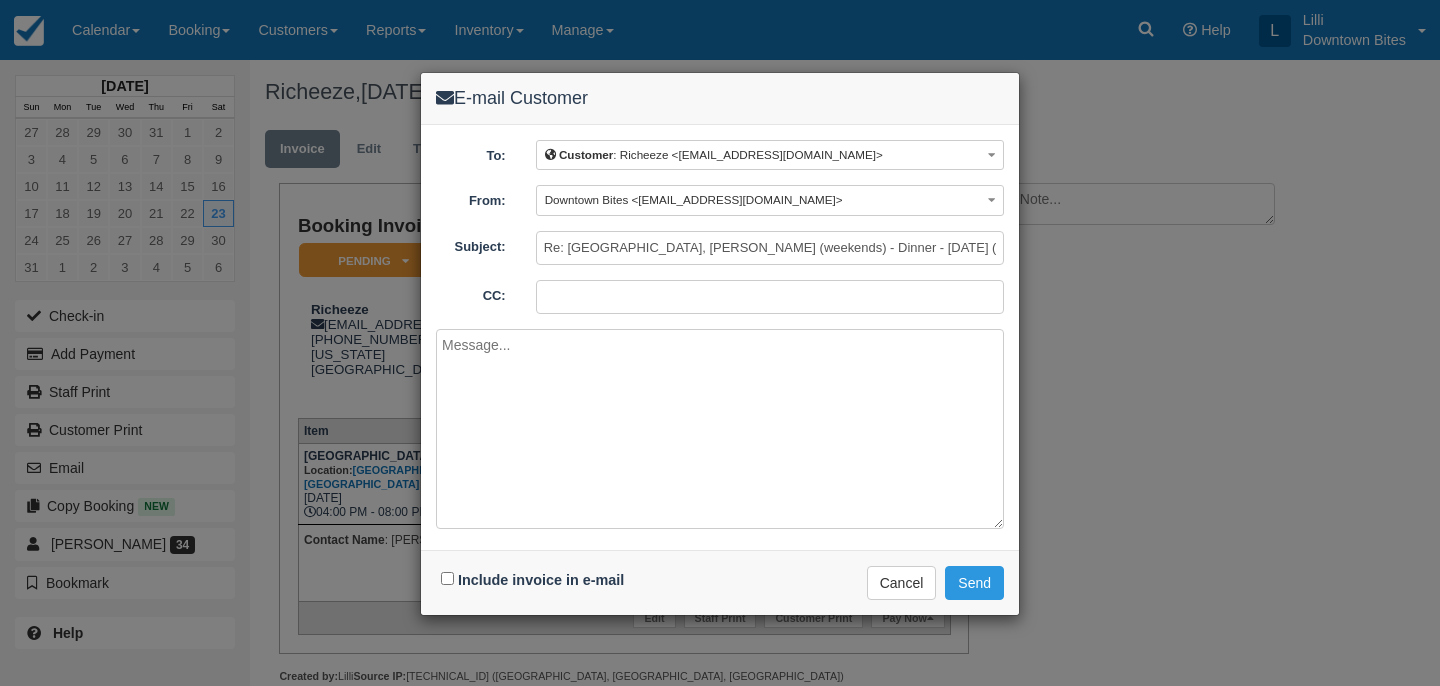 click on "CC:" at bounding box center (770, 297) 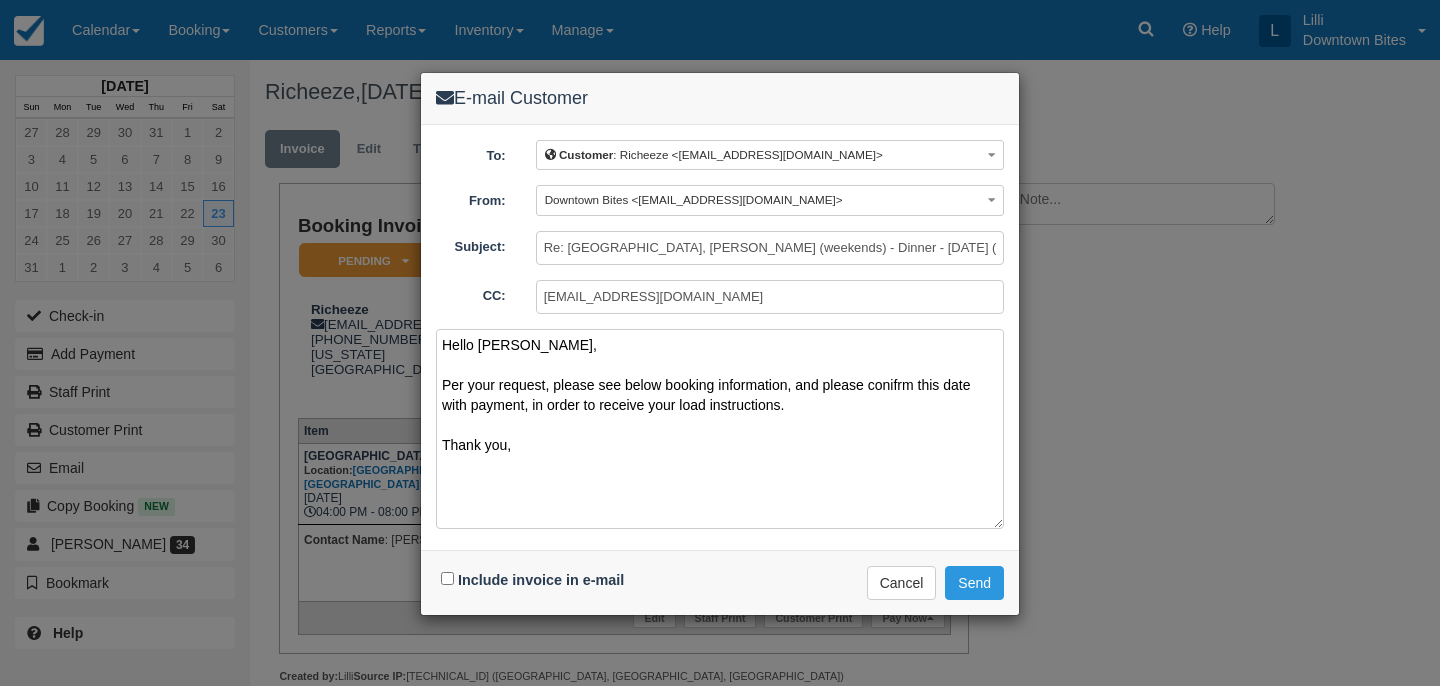 click on "Hello Severin,
Per your request, please see below booking information, and please conifrm this date with payment, in order to receive your load instructions.
Thank you," at bounding box center [720, 429] 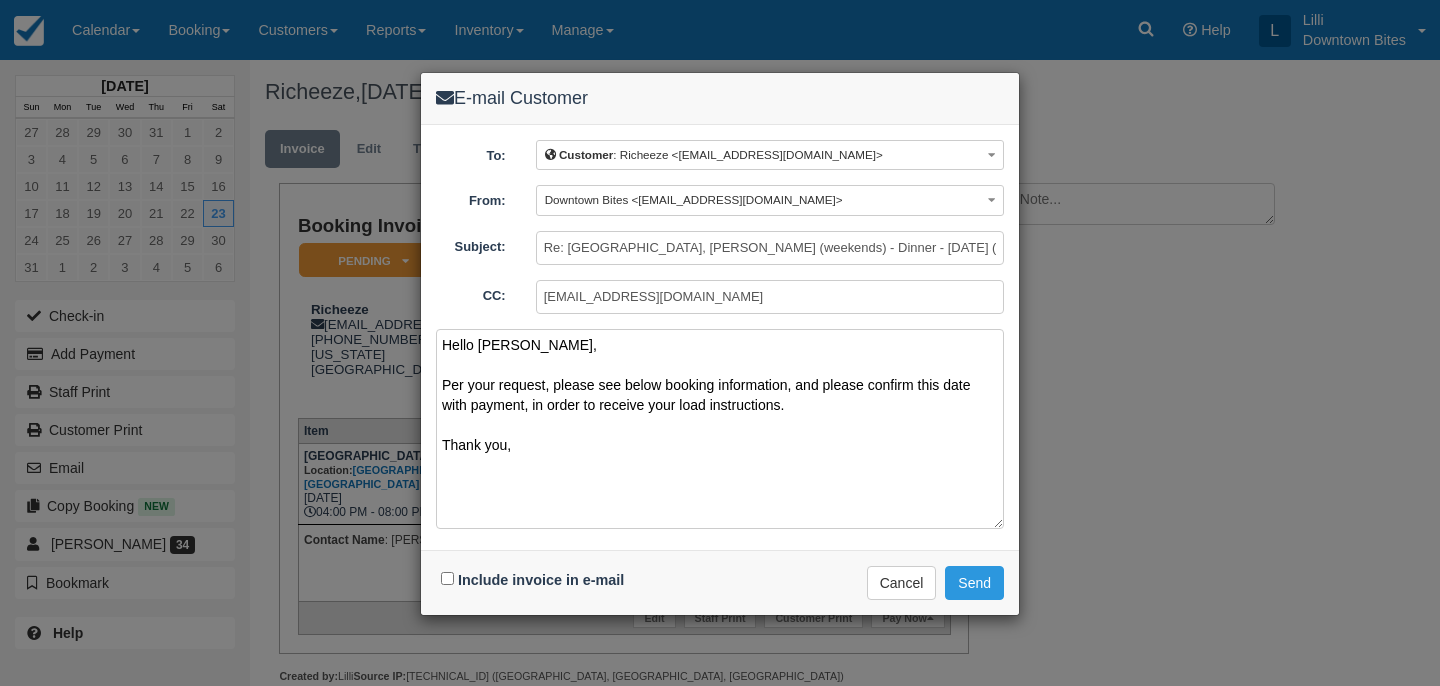 type on "Hello Severin,
Per your request, please see below booking information, and please confirm this date with payment, in order to receive your load instructions.
Thank you," 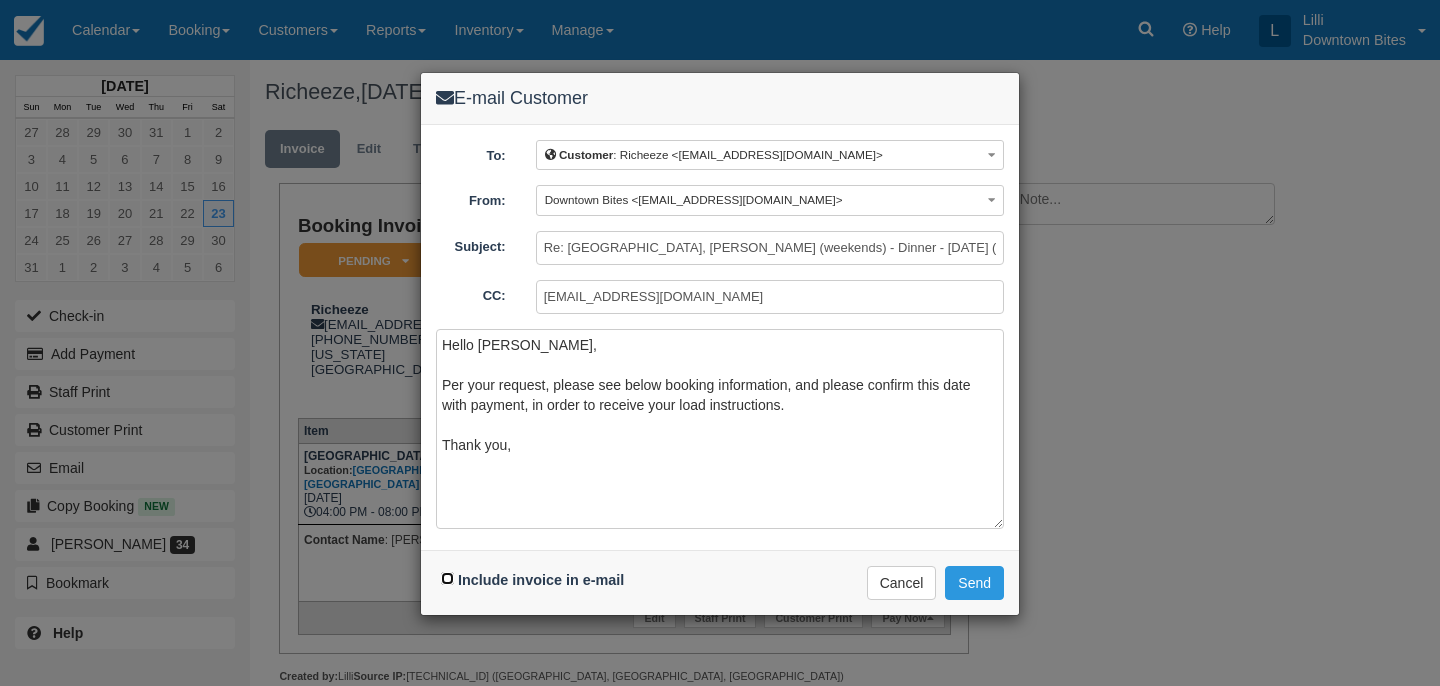 click on "Include invoice in e-mail" at bounding box center (447, 578) 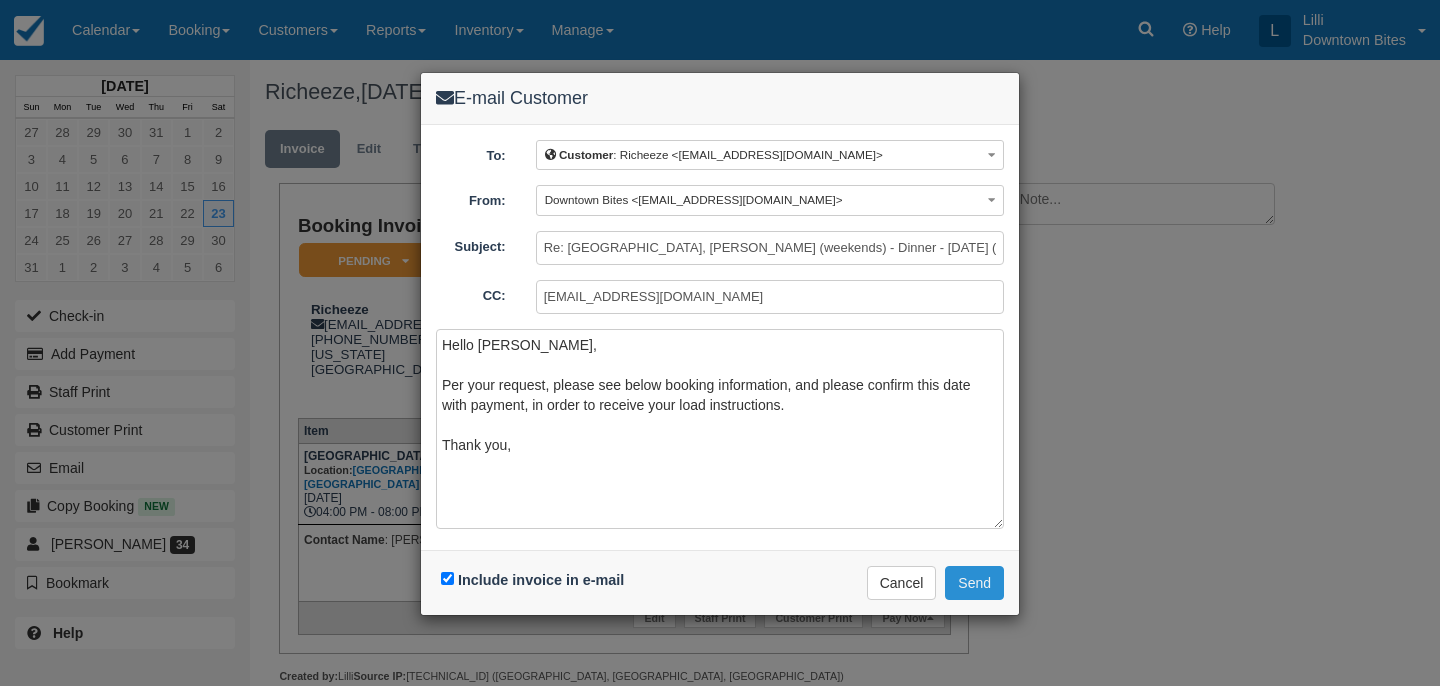 click on "Send" at bounding box center [974, 583] 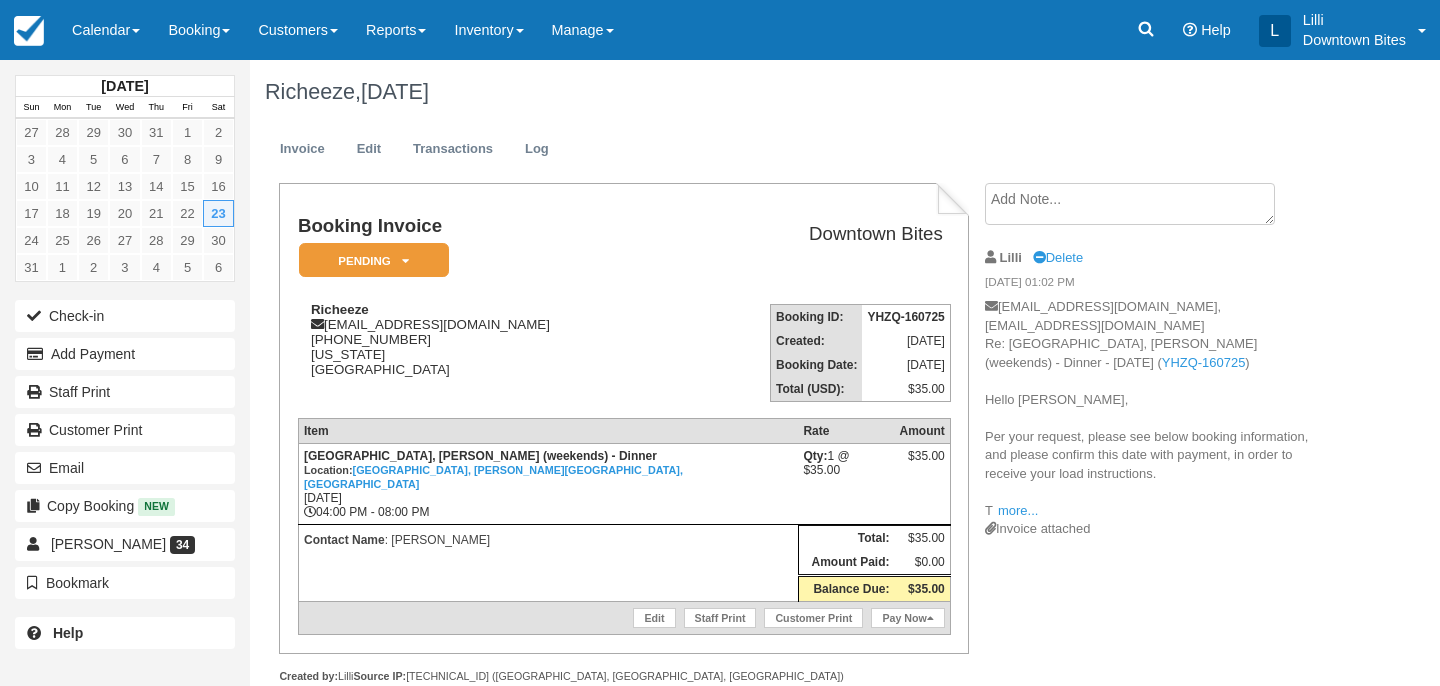 scroll, scrollTop: 0, scrollLeft: 0, axis: both 